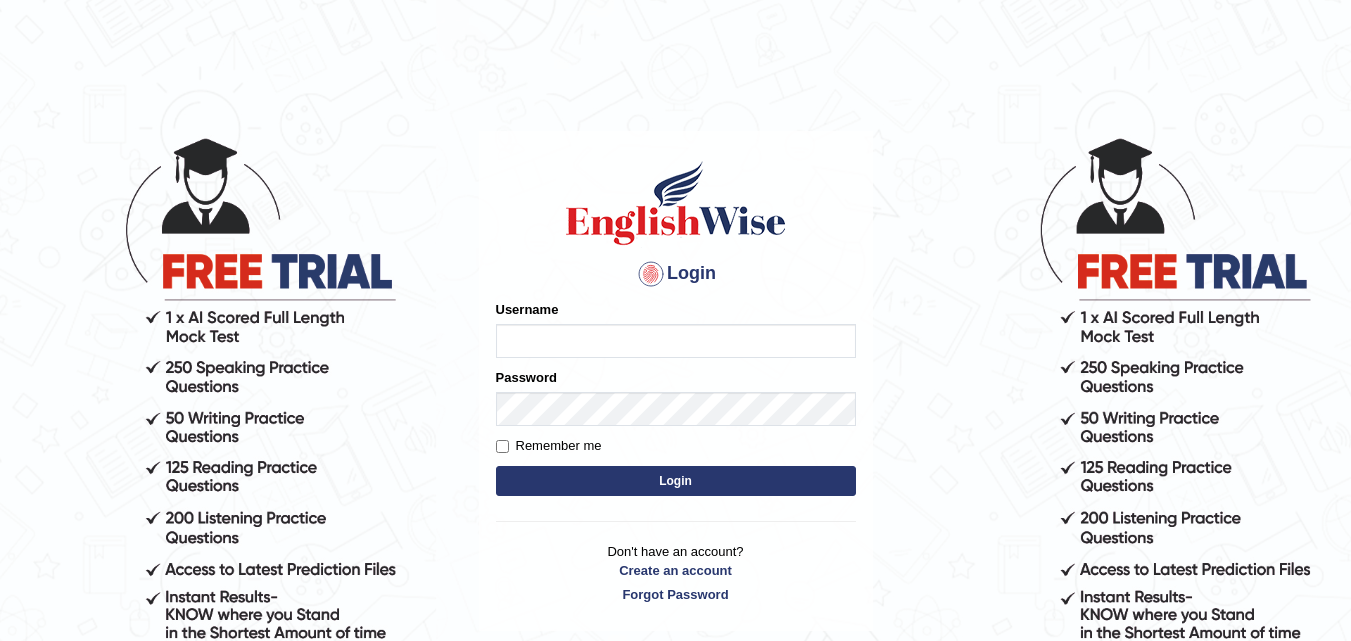 scroll, scrollTop: 0, scrollLeft: 0, axis: both 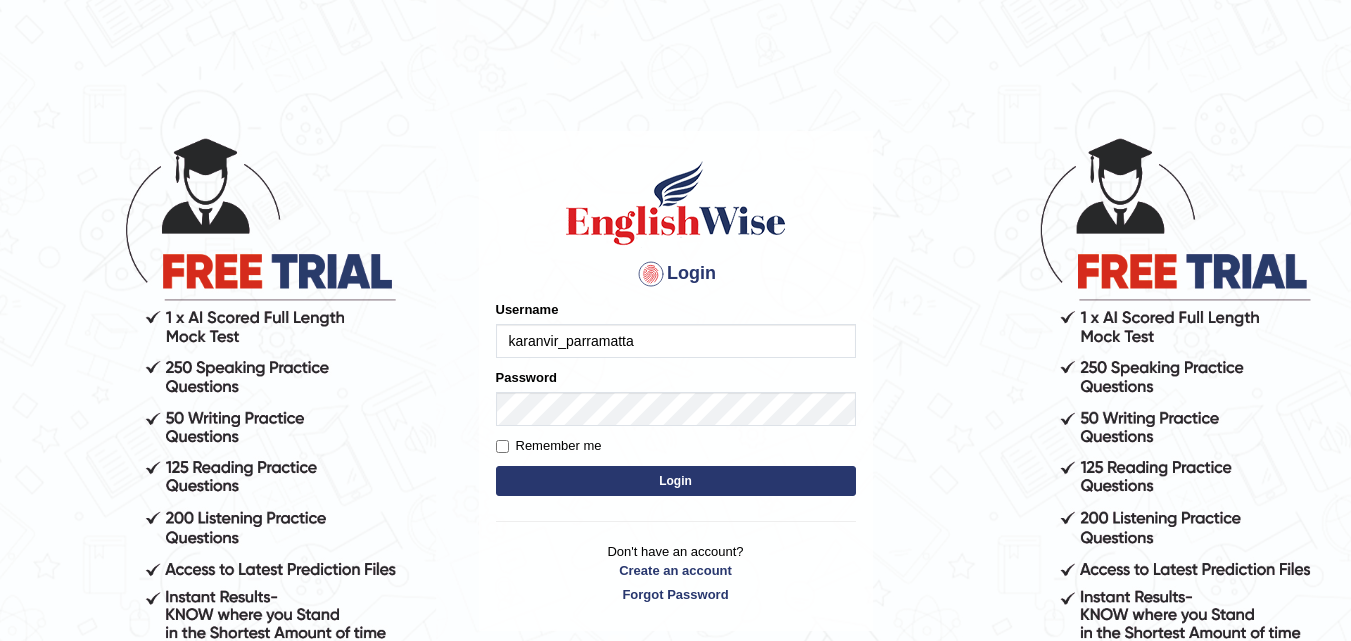 click on "Login" at bounding box center (676, 481) 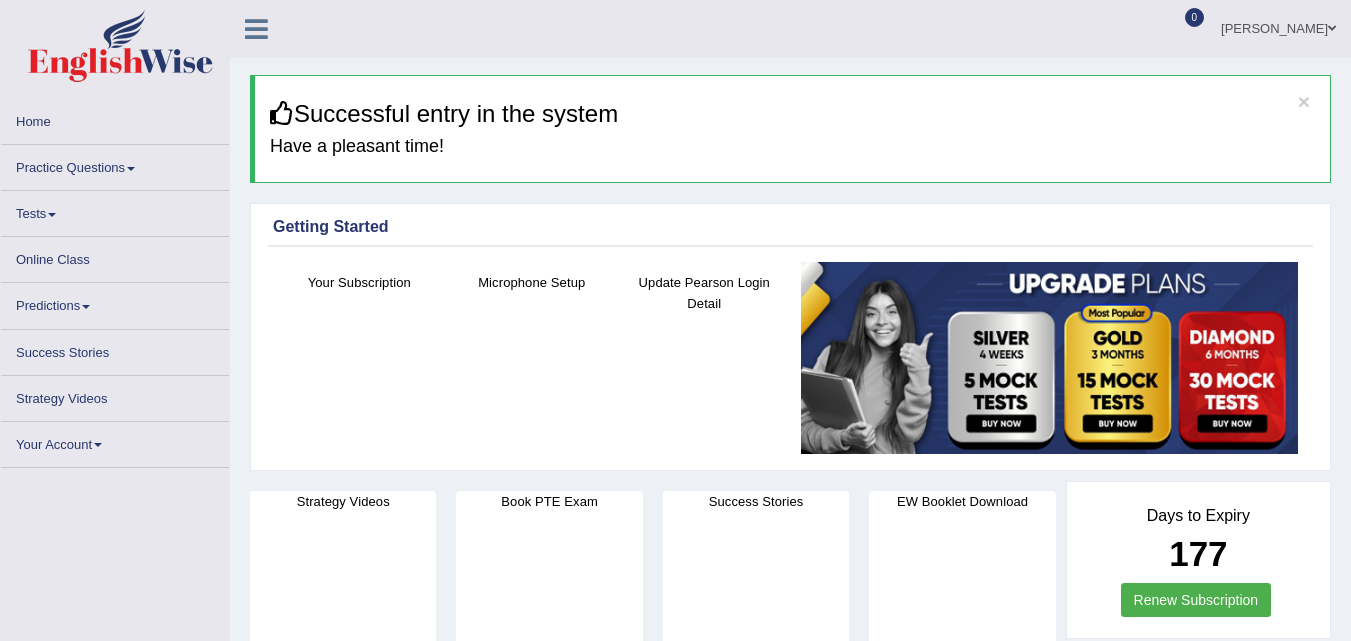 scroll, scrollTop: 0, scrollLeft: 0, axis: both 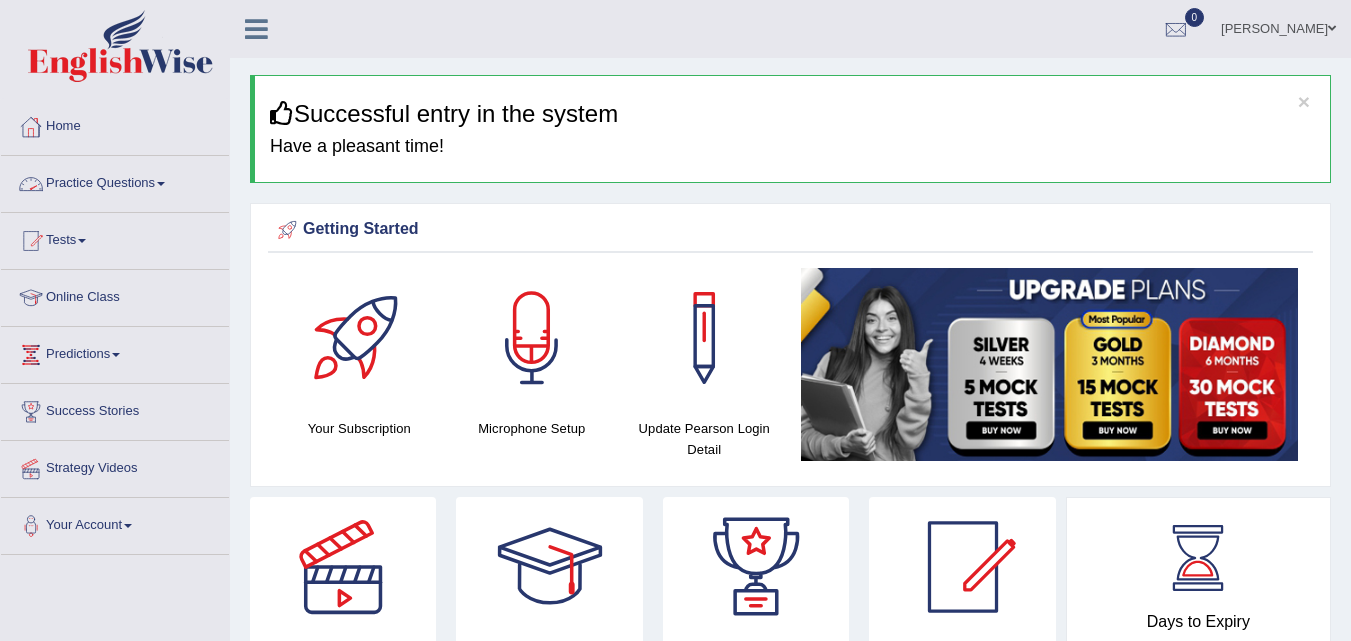 click on "Practice Questions" at bounding box center (115, 181) 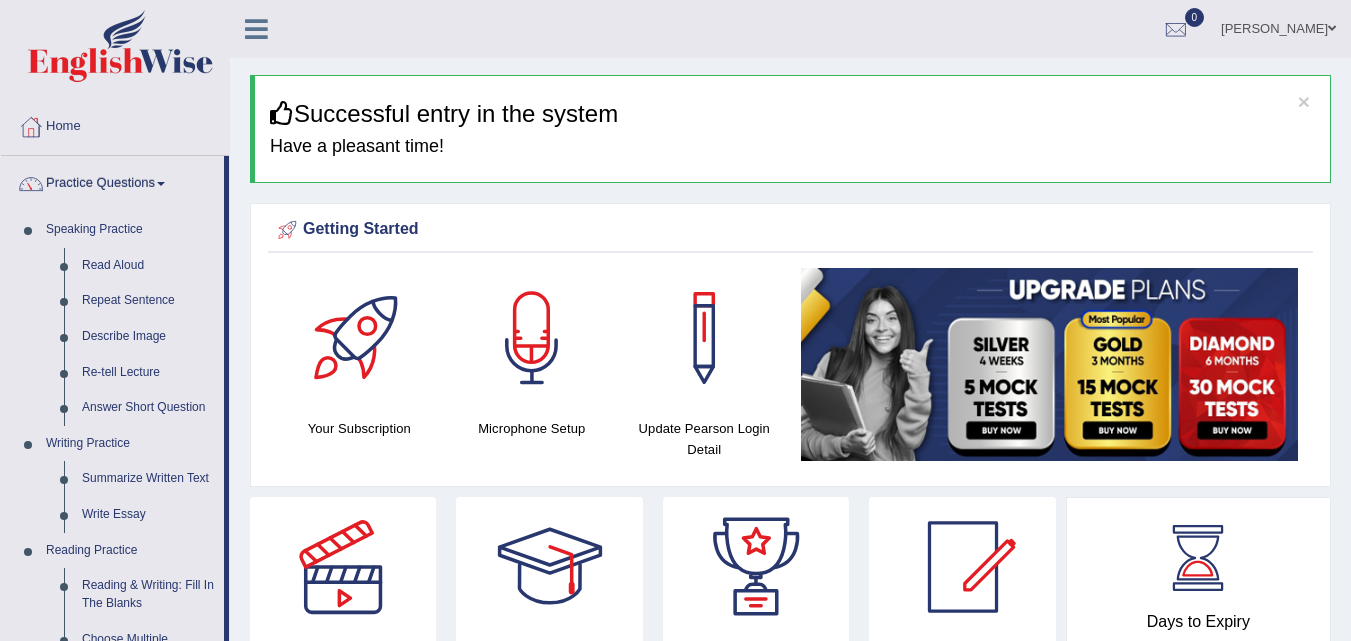 click on "Karanvir Singh" at bounding box center (1278, 26) 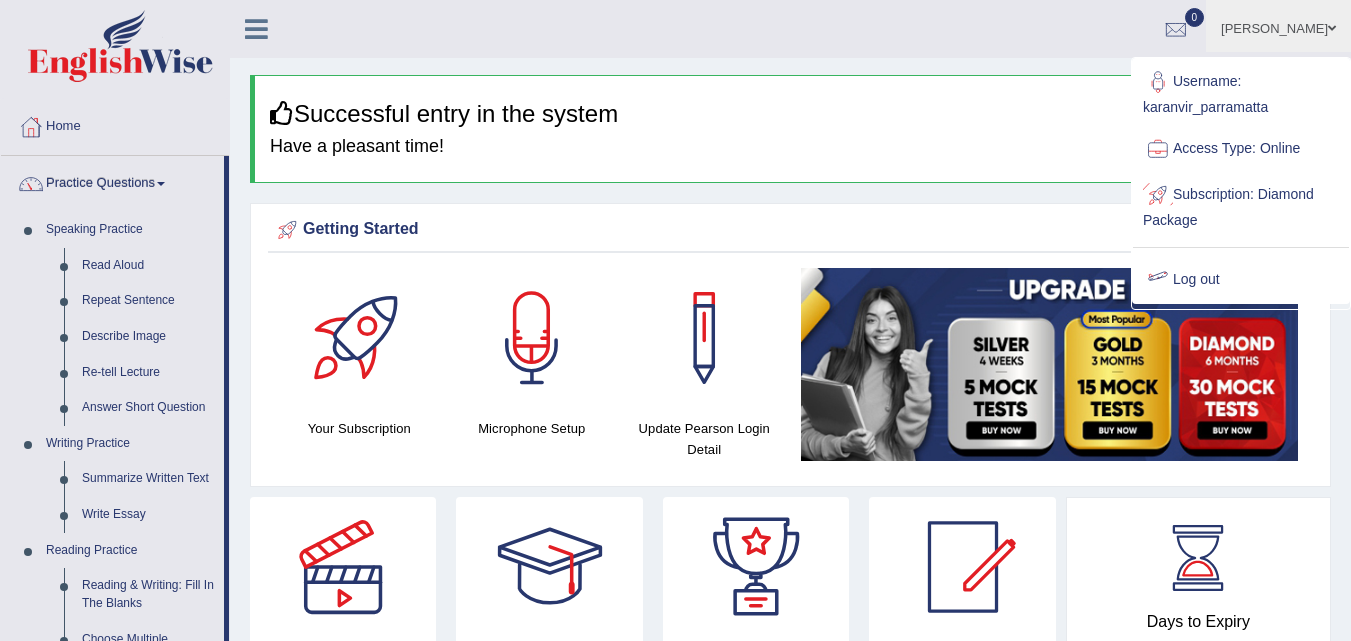 click on "Log out" at bounding box center [1241, 280] 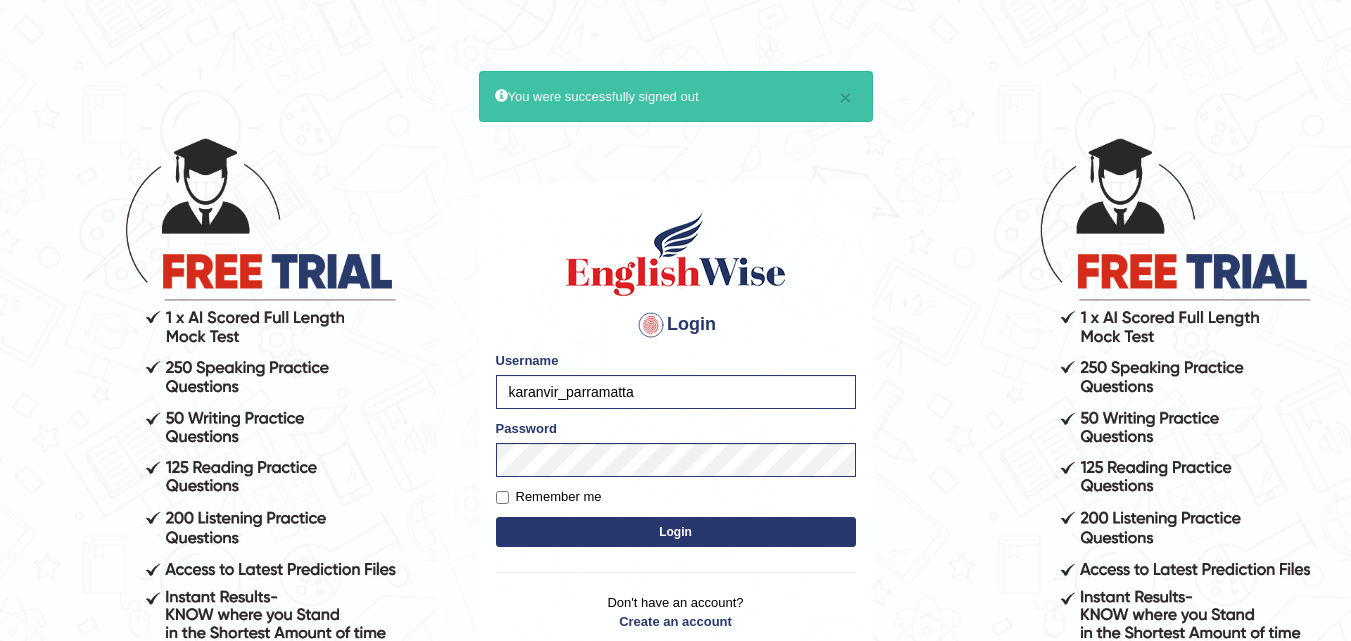 scroll, scrollTop: 0, scrollLeft: 0, axis: both 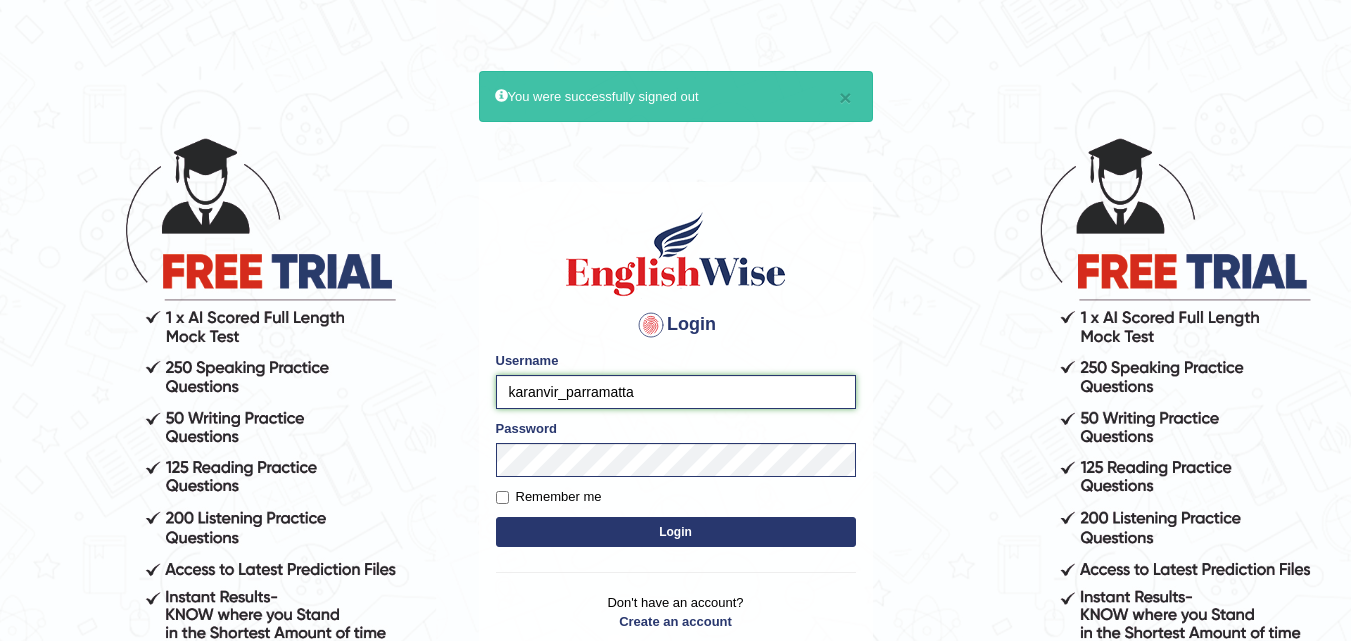 click on "karanvir_parramatta" at bounding box center (676, 392) 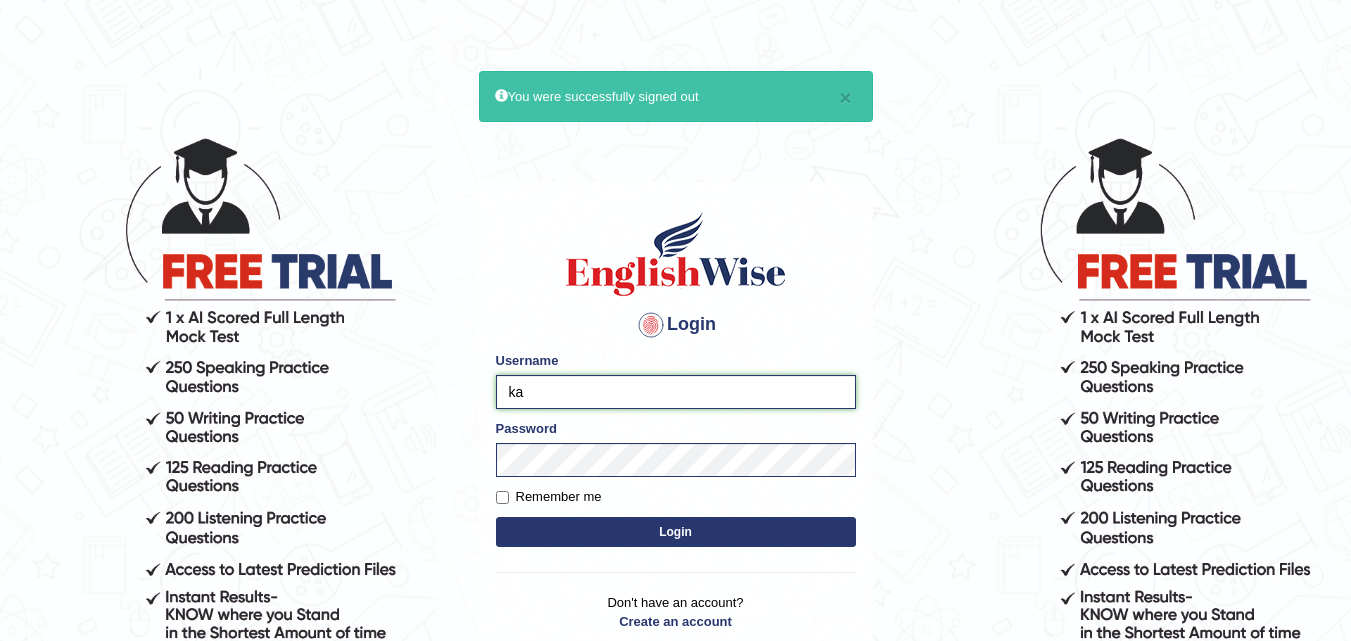 type on "k" 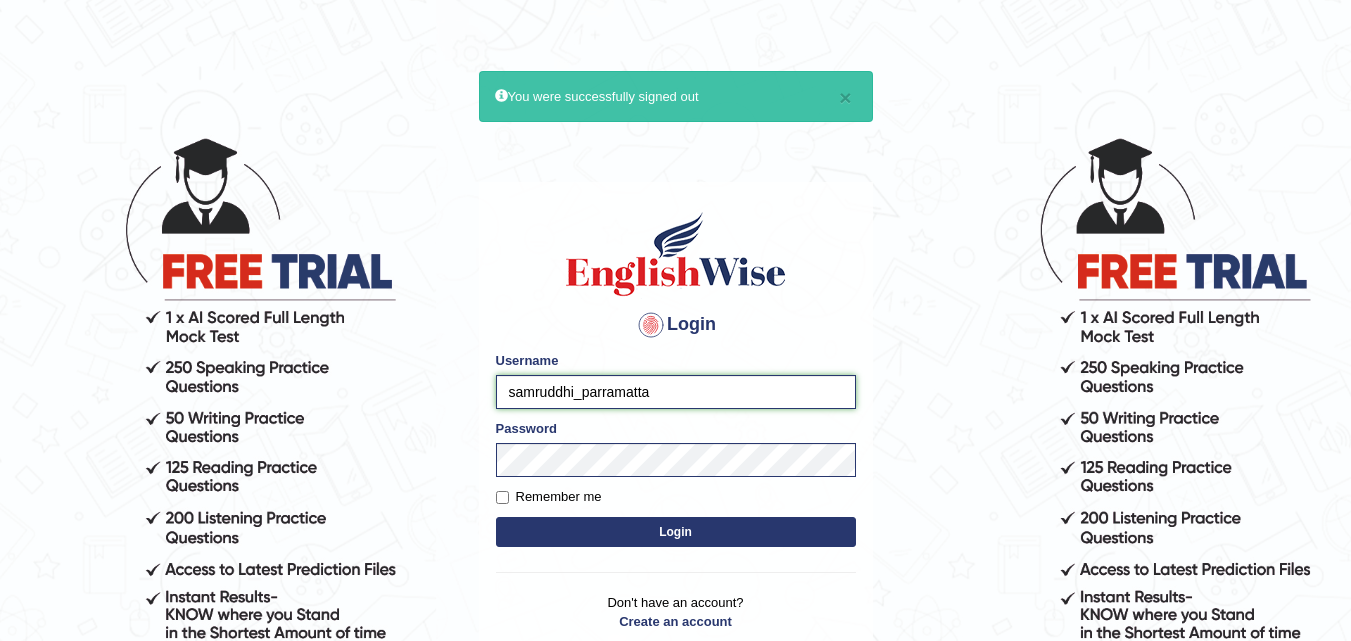 type on "samruddhi_parramatta" 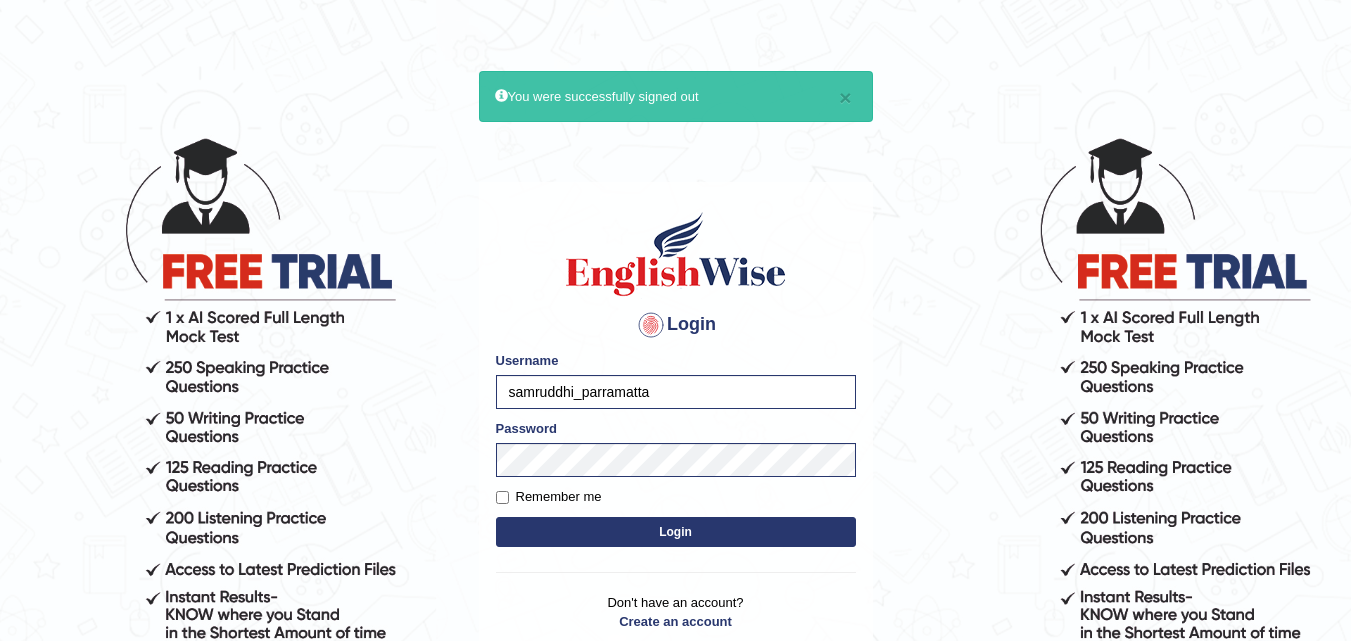 click on "Login" at bounding box center [676, 532] 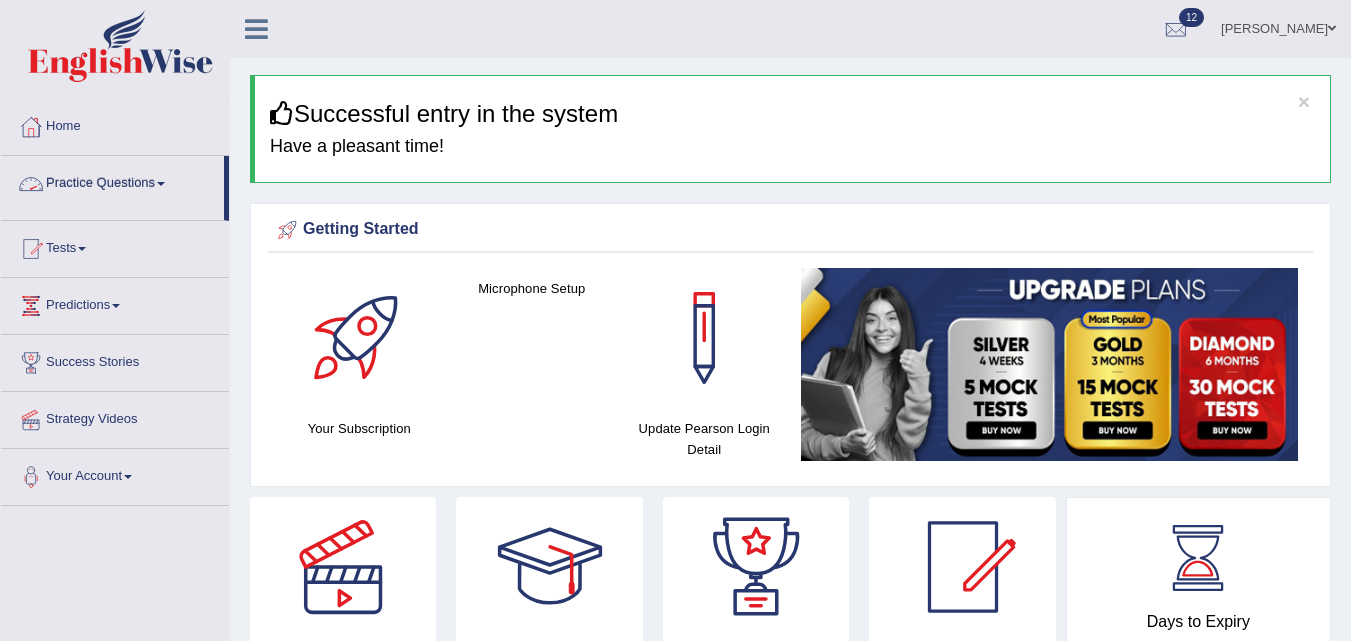 scroll, scrollTop: 0, scrollLeft: 0, axis: both 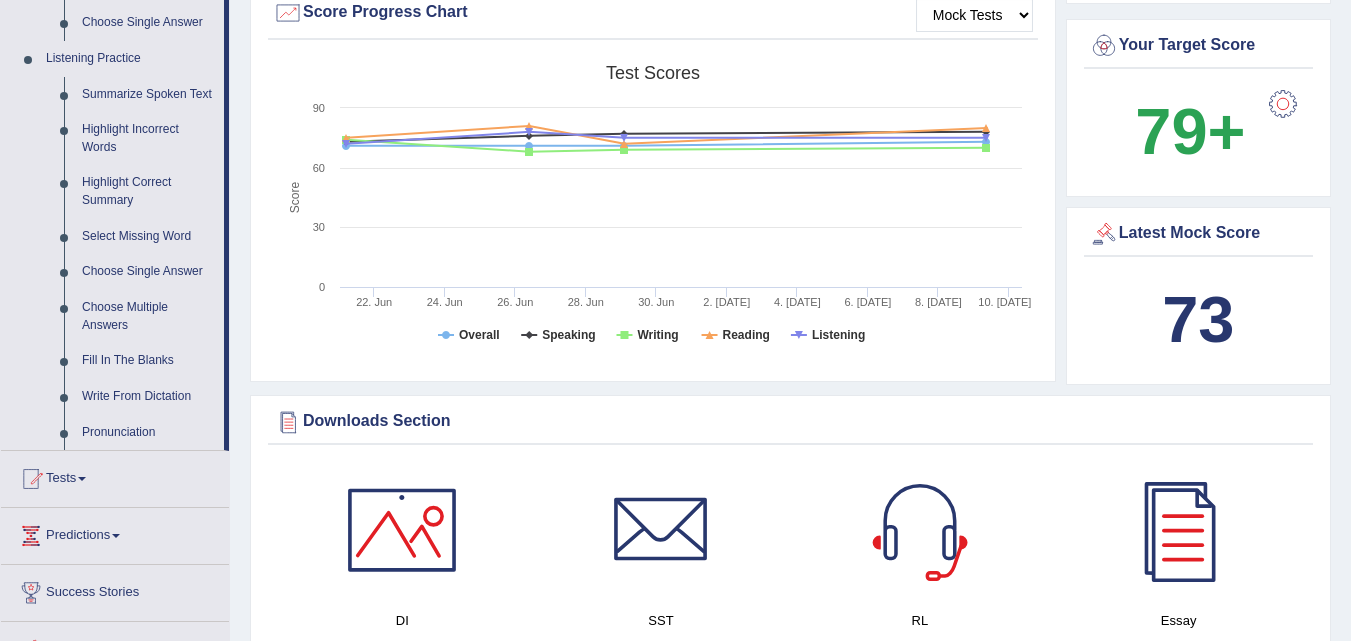 drag, startPoint x: 1365, startPoint y: 104, endPoint x: 1362, endPoint y: 233, distance: 129.03488 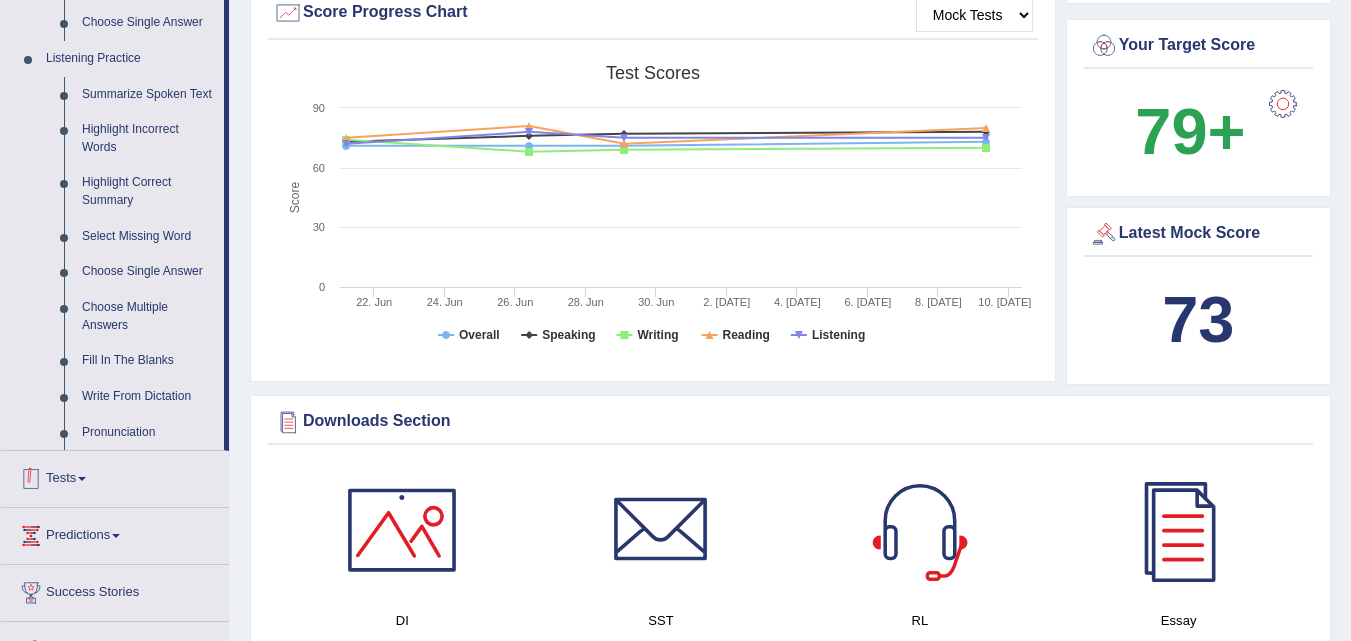 click on "Tests" at bounding box center (115, 476) 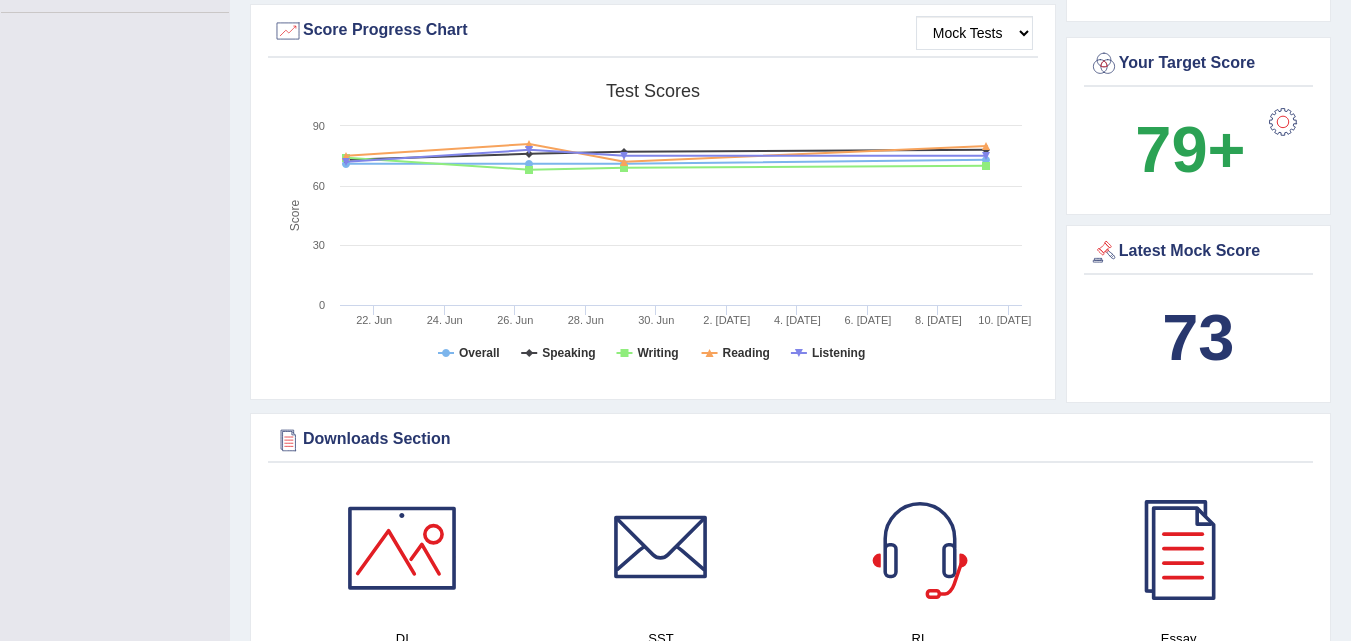 scroll, scrollTop: 387, scrollLeft: 0, axis: vertical 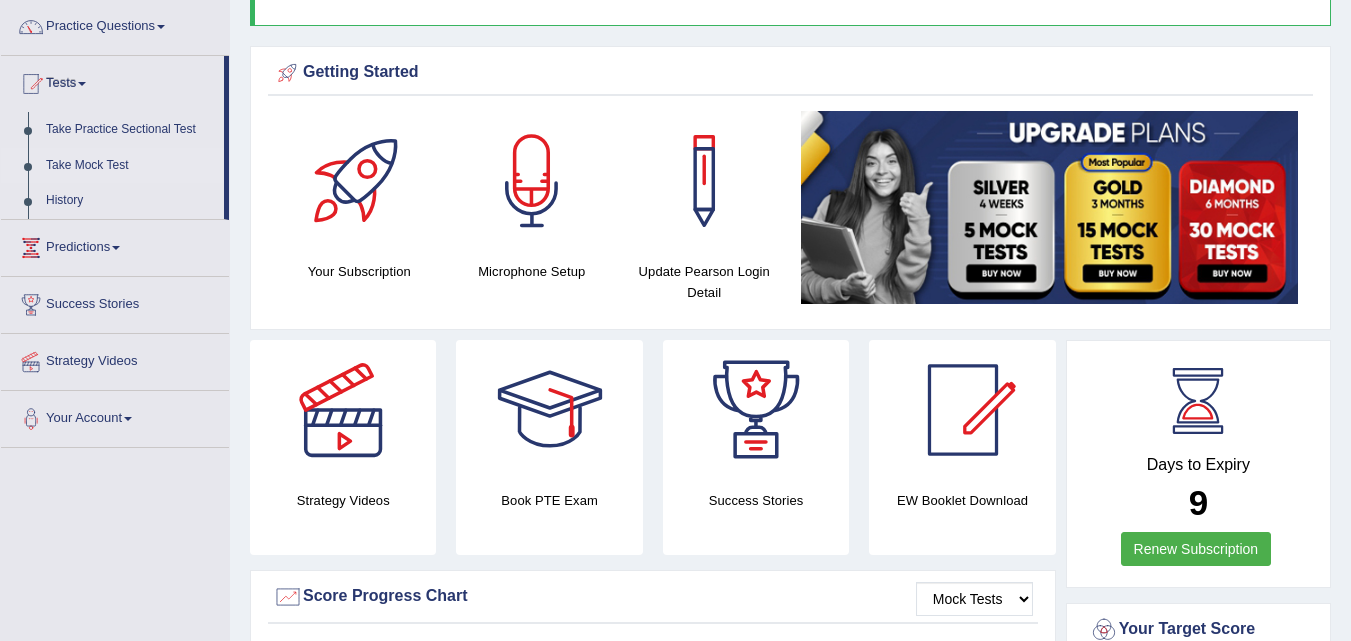 click on "Take Mock Test" at bounding box center (130, 166) 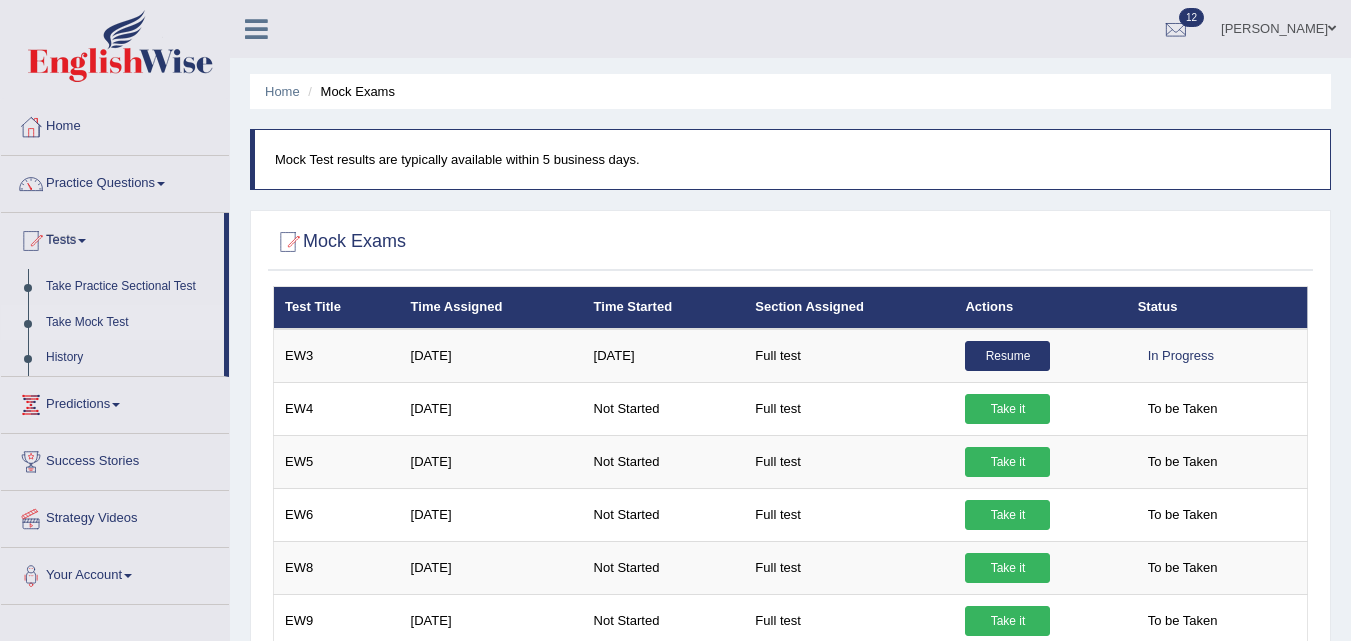 scroll, scrollTop: 0, scrollLeft: 0, axis: both 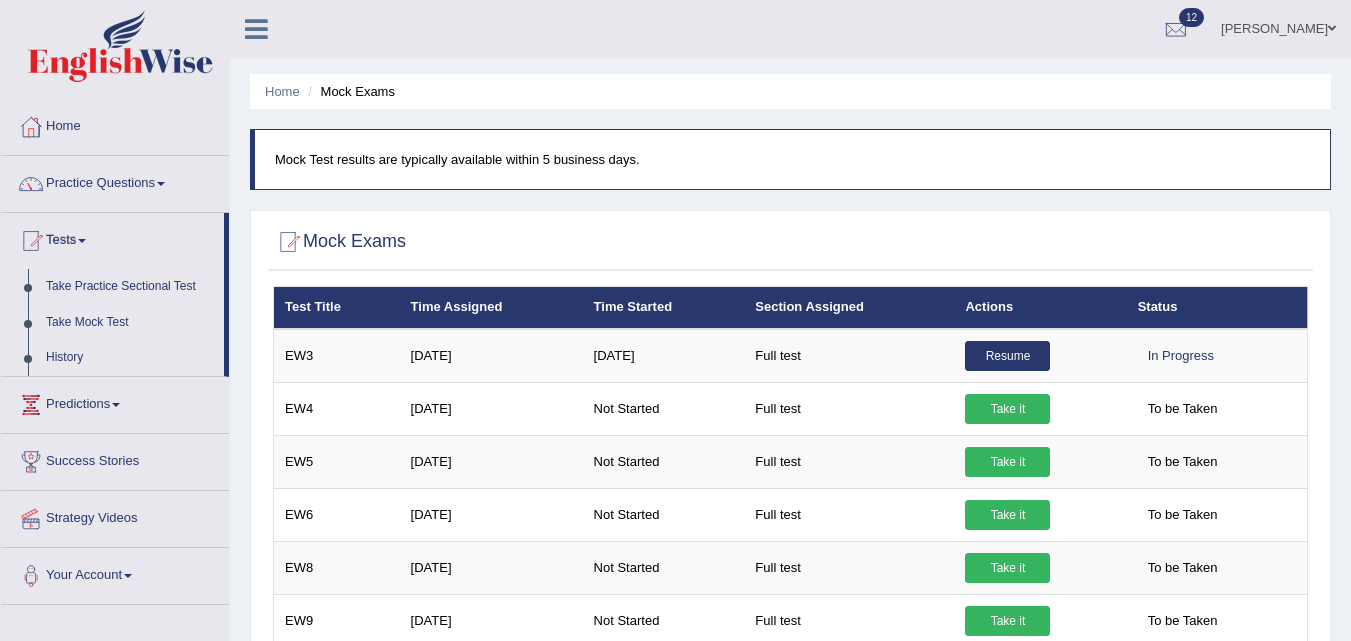 click on "History" at bounding box center (130, 358) 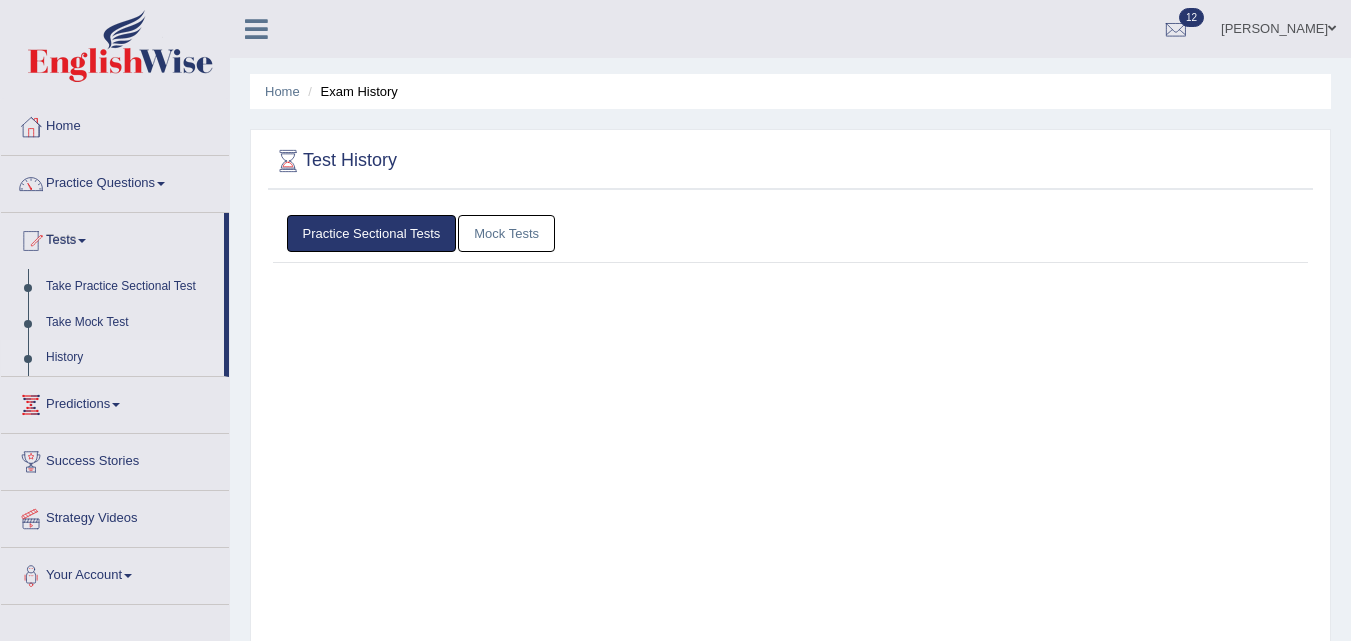 scroll, scrollTop: 0, scrollLeft: 0, axis: both 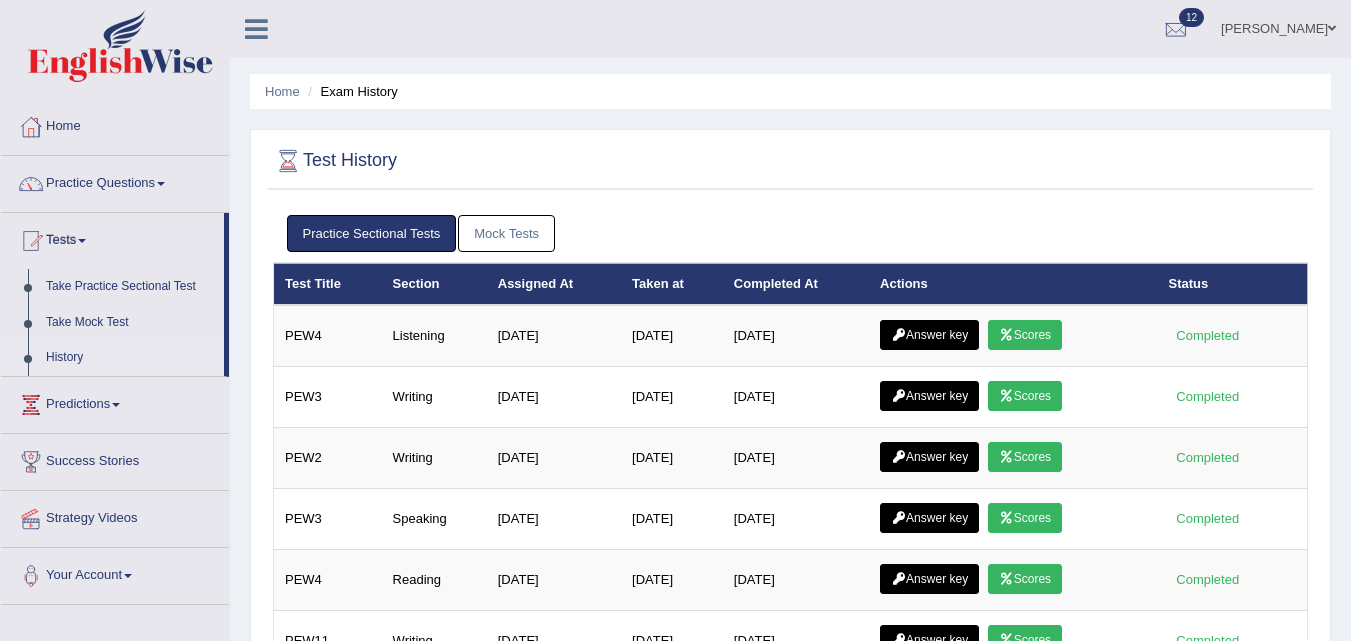 click on "Mock Tests" at bounding box center (506, 233) 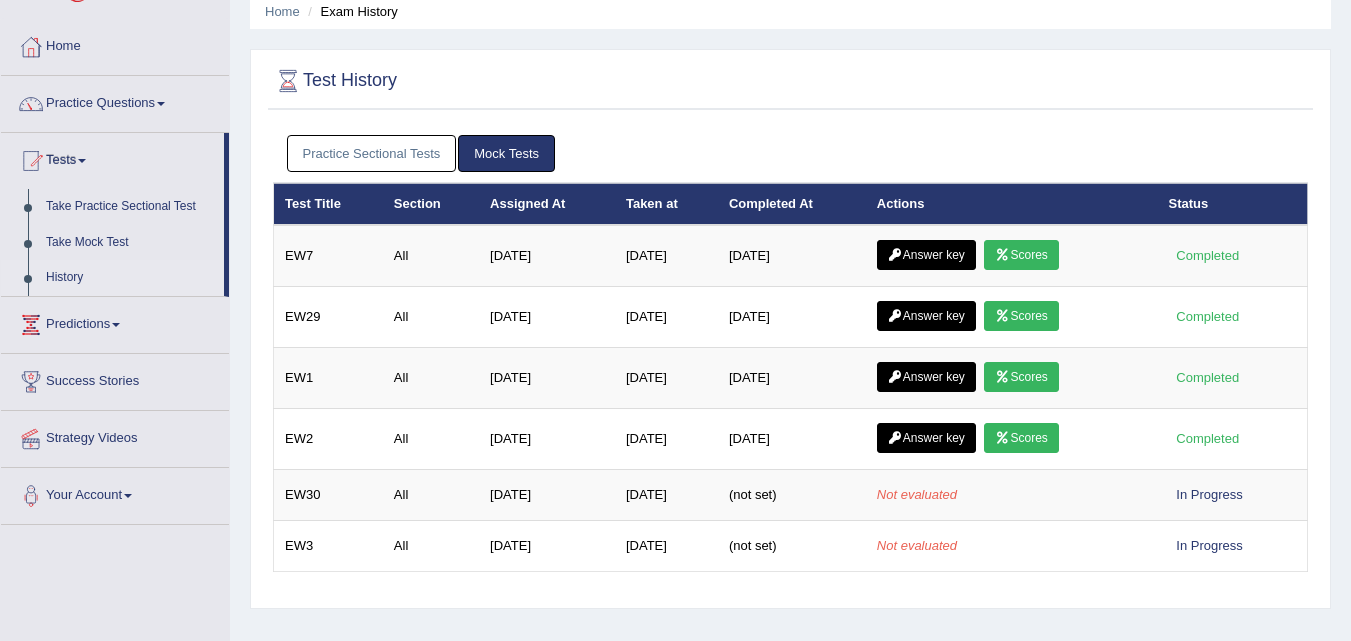 scroll, scrollTop: 50, scrollLeft: 0, axis: vertical 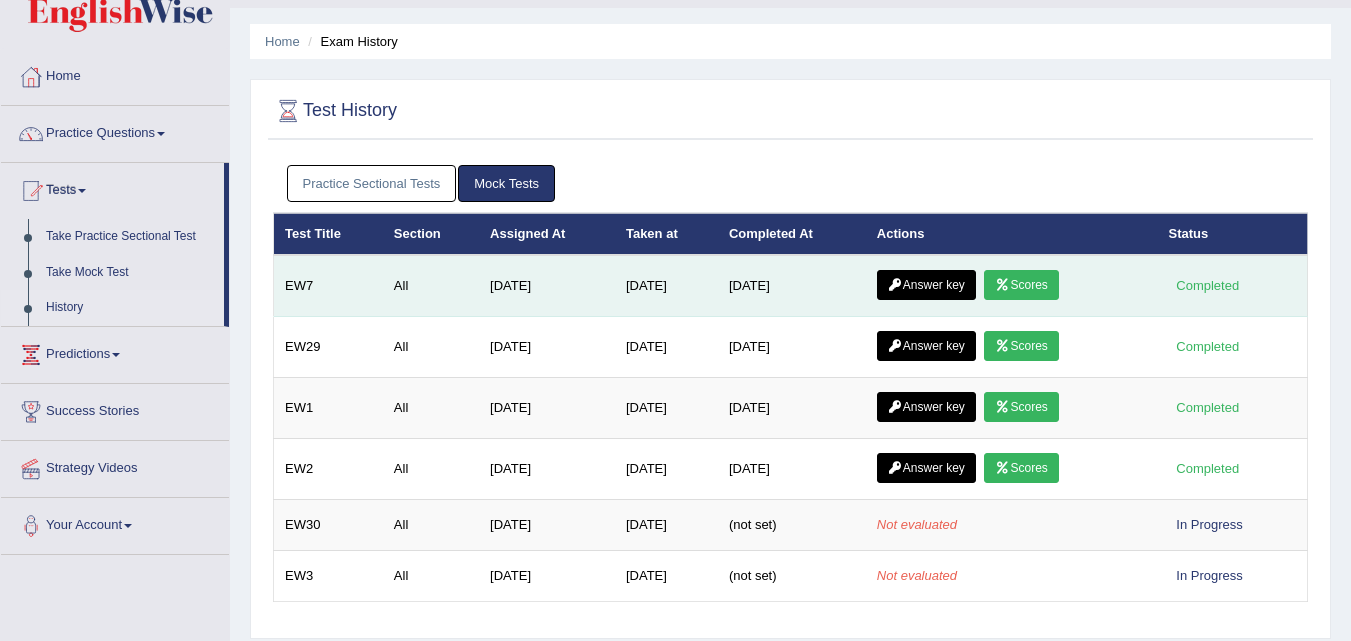 click on "Scores" at bounding box center [1021, 285] 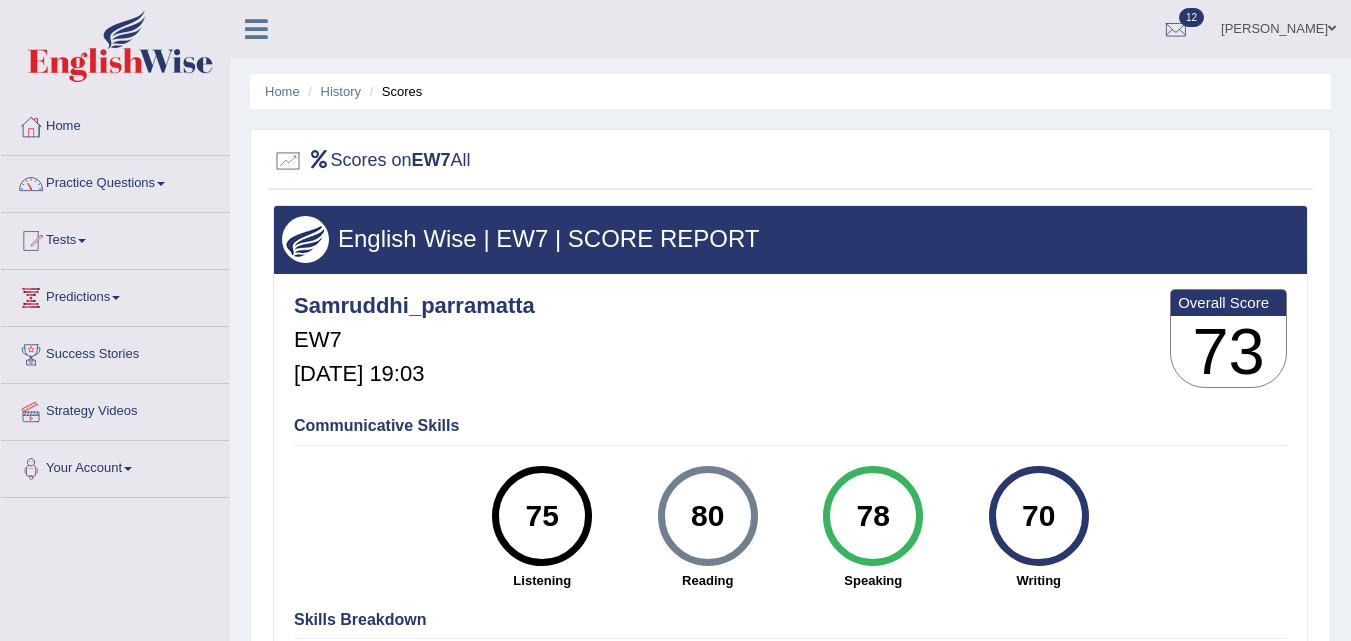 scroll, scrollTop: 0, scrollLeft: 0, axis: both 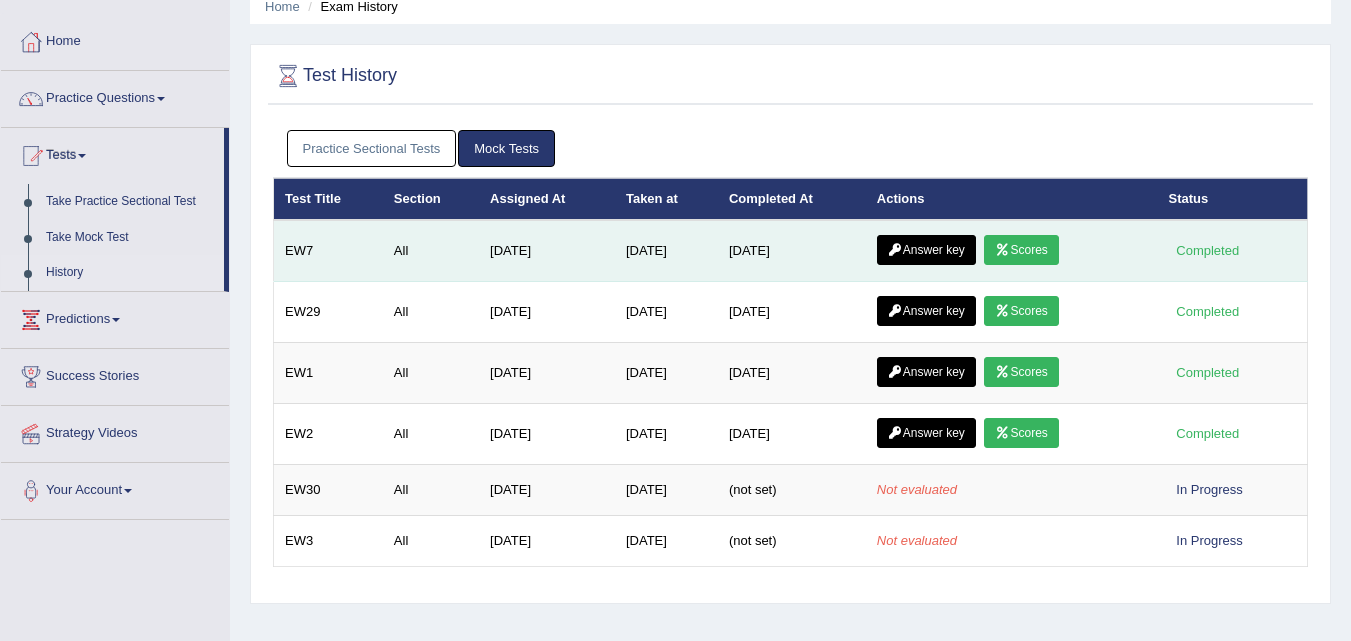click on "Answer key" at bounding box center [926, 250] 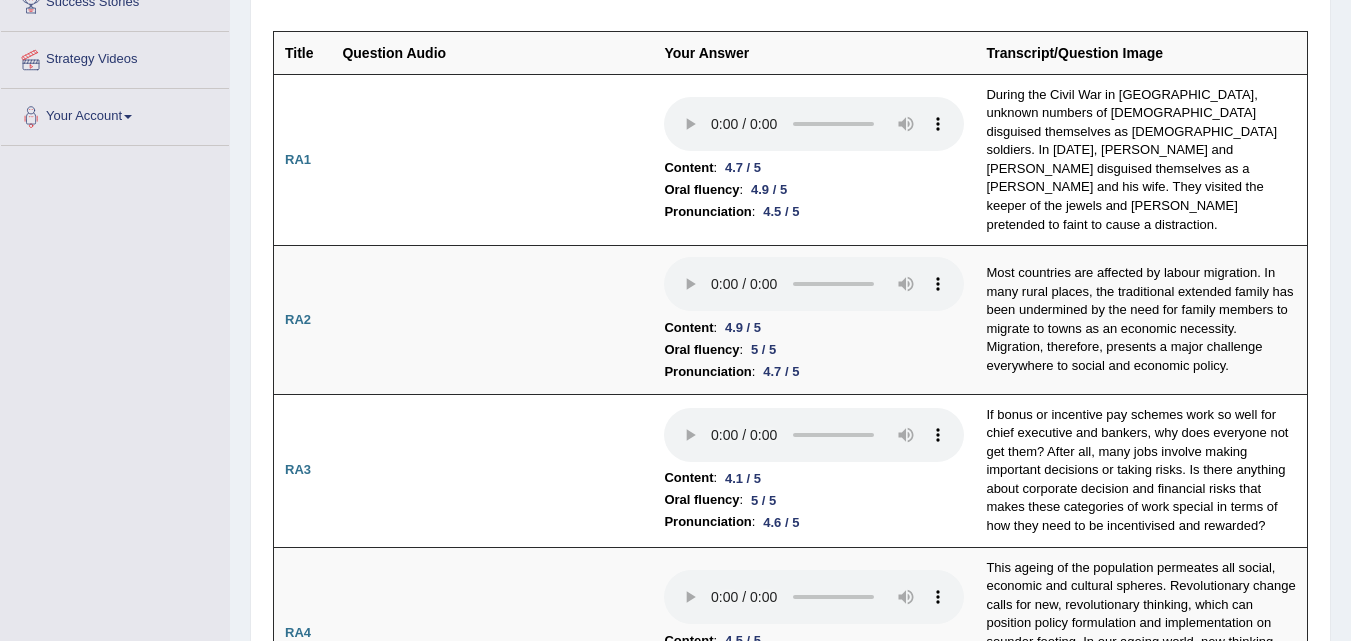 scroll, scrollTop: 352, scrollLeft: 0, axis: vertical 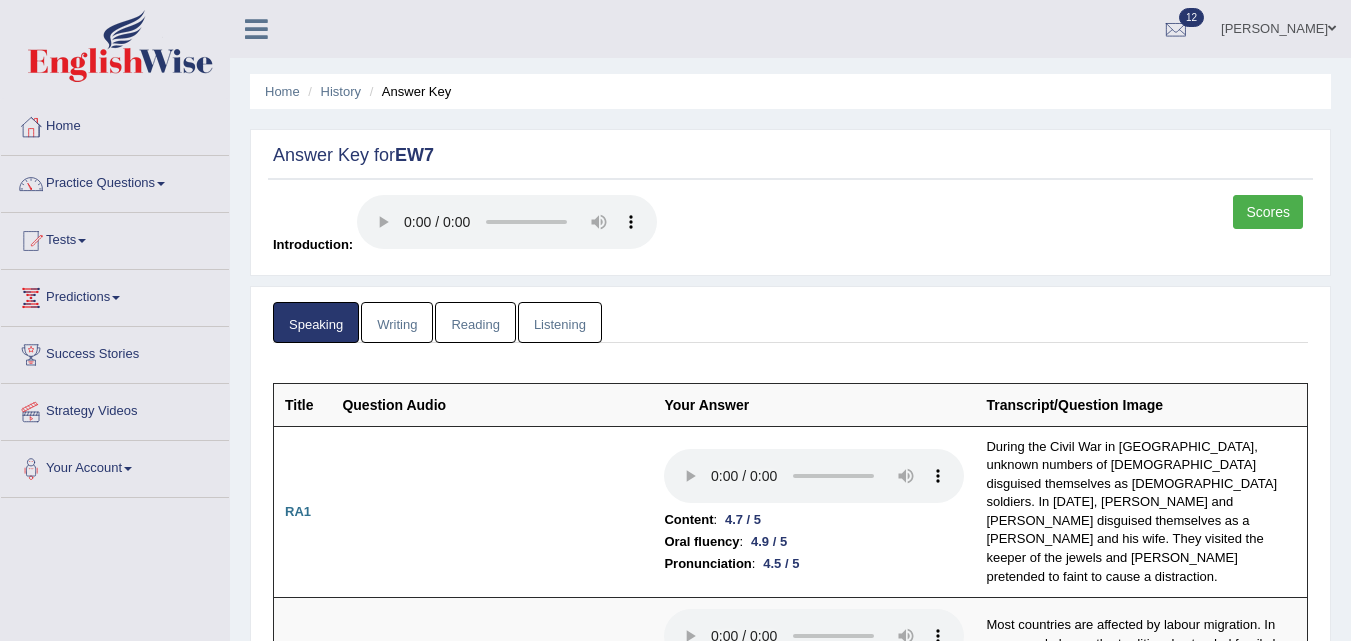 click on "Writing" at bounding box center (397, 322) 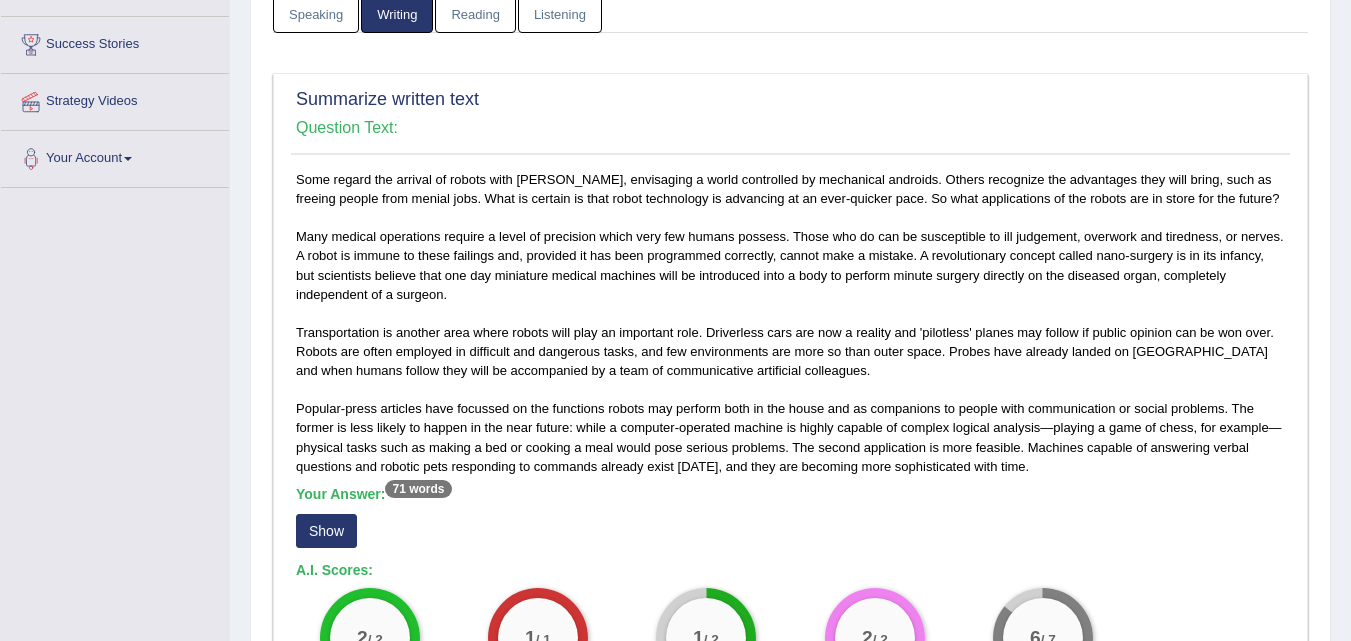scroll, scrollTop: 314, scrollLeft: 0, axis: vertical 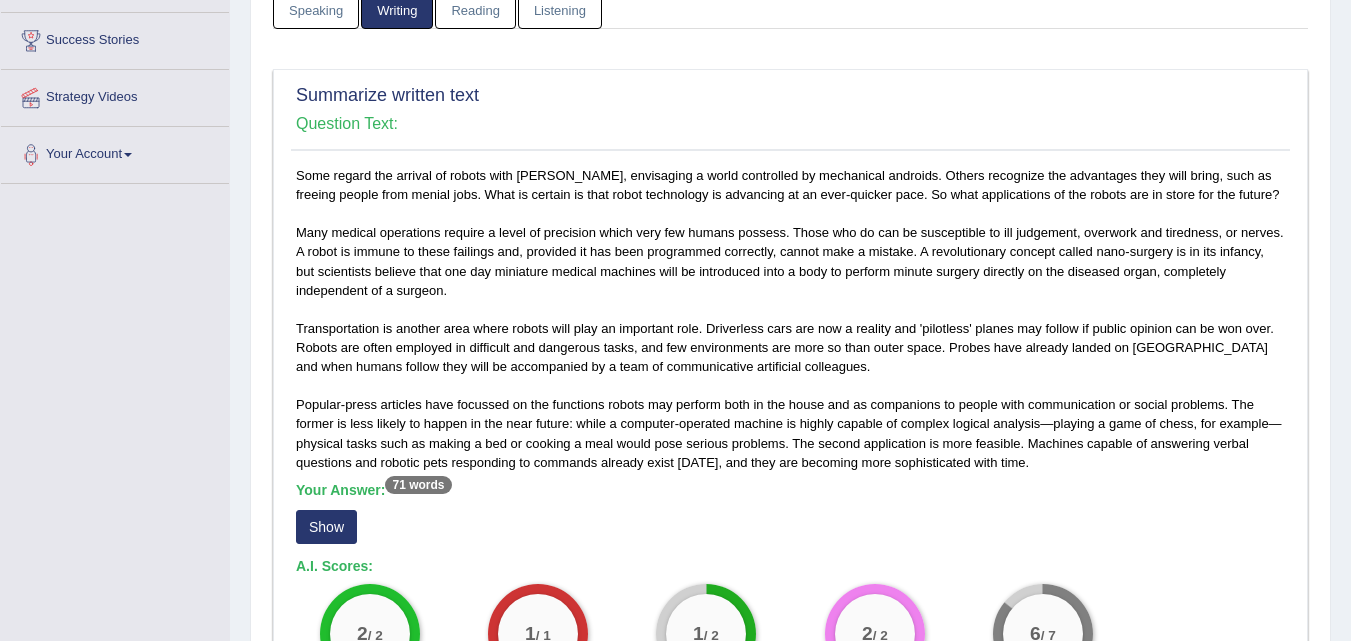 click on "Show" at bounding box center (326, 527) 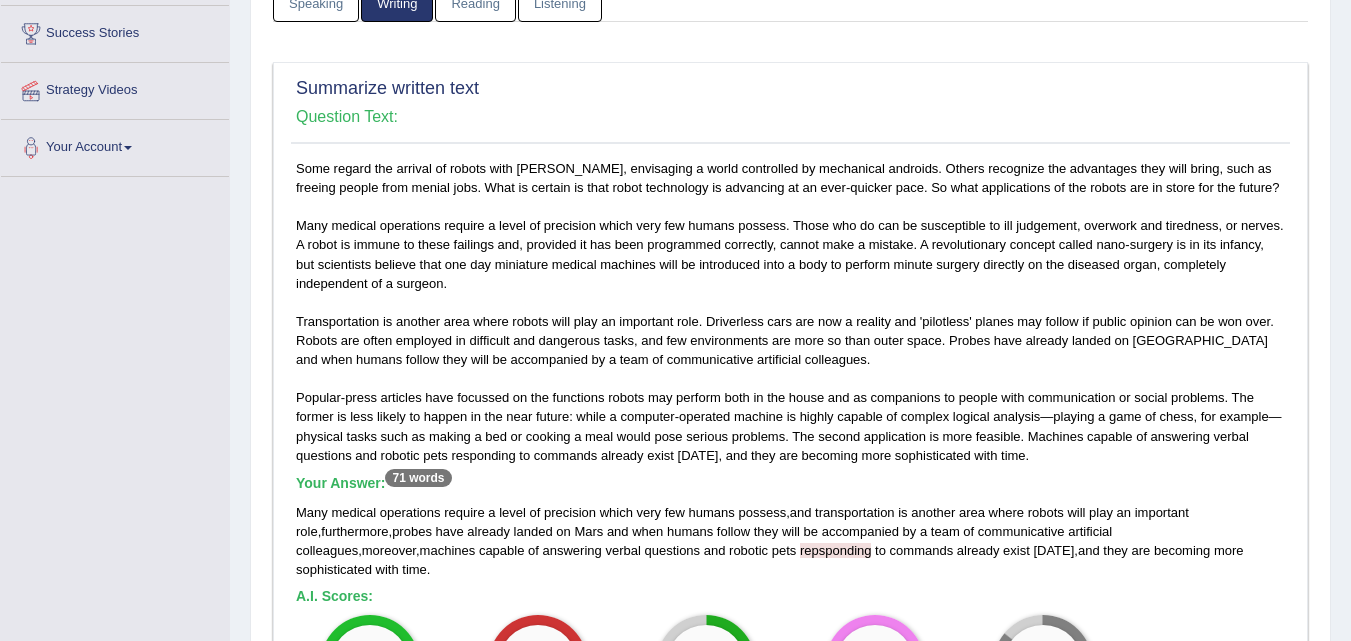 scroll, scrollTop: 325, scrollLeft: 0, axis: vertical 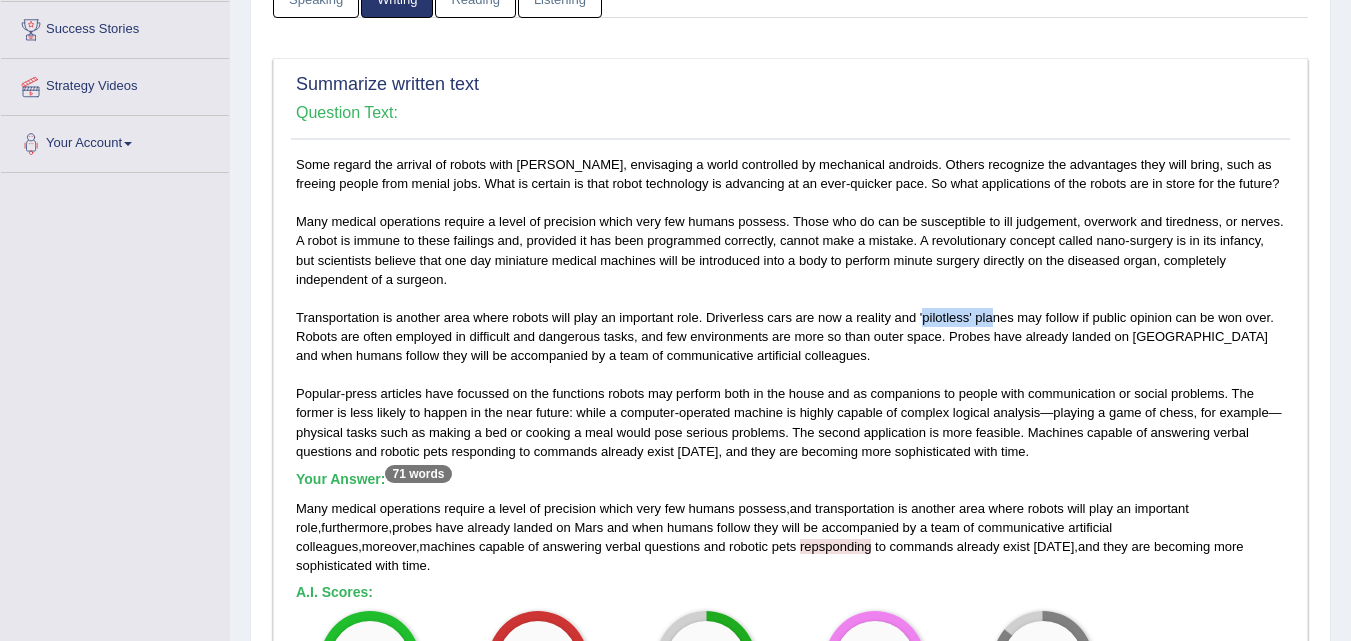 drag, startPoint x: 979, startPoint y: 308, endPoint x: 995, endPoint y: 308, distance: 16 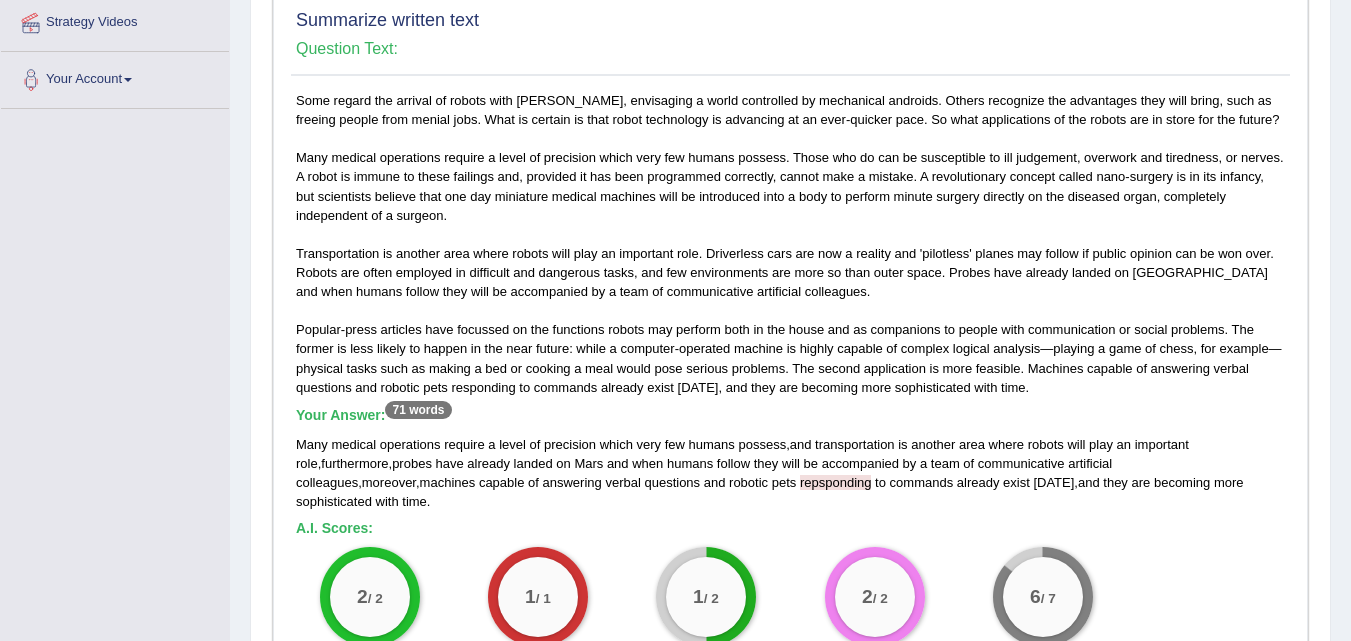 scroll, scrollTop: 429, scrollLeft: 0, axis: vertical 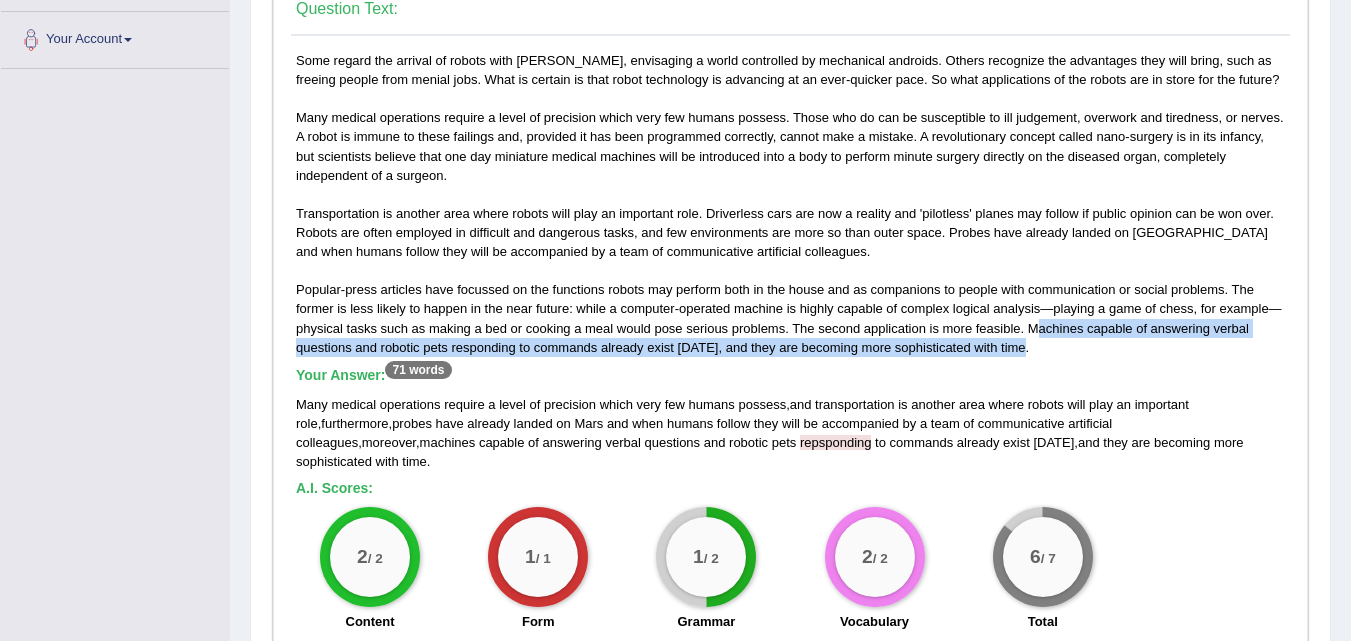 click on "Some regard the arrival of robots with dread, envisaging a world controlled by mechanical androids. Others recognize the advantages they will bring, such as freeing people from menial jobs. What is certain is that robot technology is advancing at an ever-quicker pace. So what applications of the robots are in store for the future? Many medical operations require a level of precision which very few humans possess. Those who do can be susceptible to ill judgement, overwork and tiredness, or nerves. A robot is immune to these failings and, provided it has been programmed correctly, cannot make a mistake. A revolutionary concept called nano-surgery is in its infancy, but scientists believe that one day miniature medical machines will be introduced into a body to perform minute surgery directly on the diseased organ, completely independent of a surgeon. Your Answer:  71 words Many   medical   operations   require   a   level   of   precision   which   very   few   humans   possess ,  and     is     area" at bounding box center (790, 346) 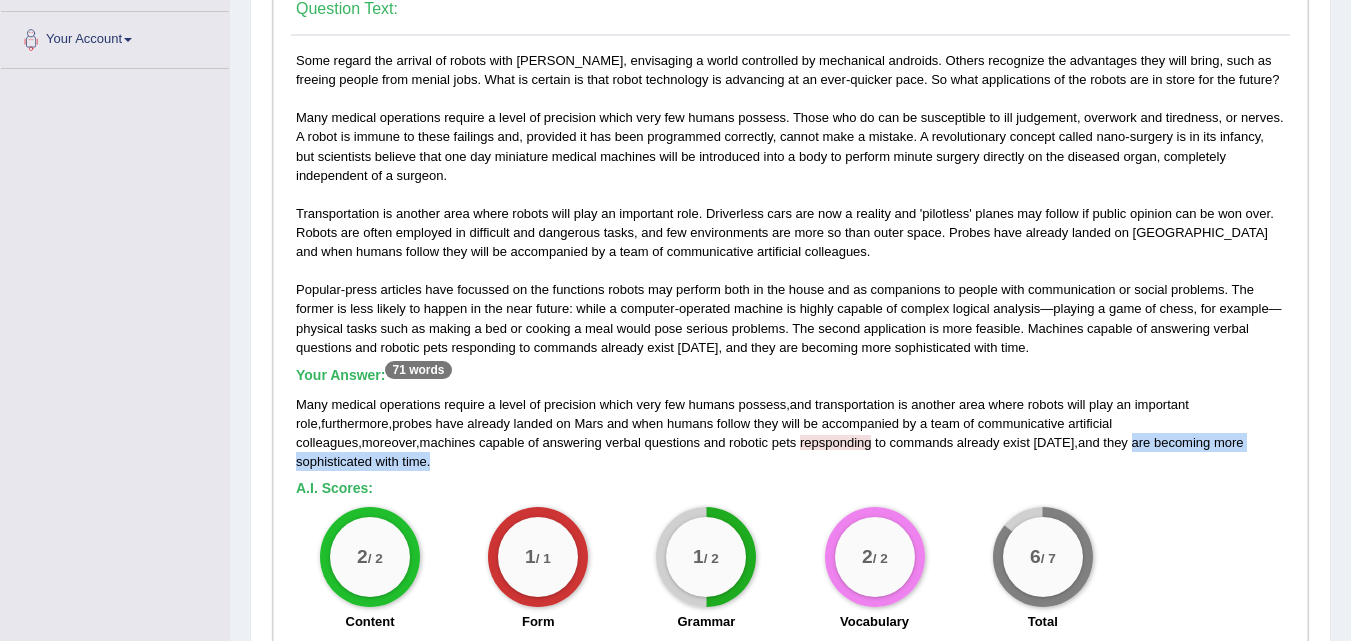 drag, startPoint x: 1186, startPoint y: 445, endPoint x: 942, endPoint y: 446, distance: 244.00204 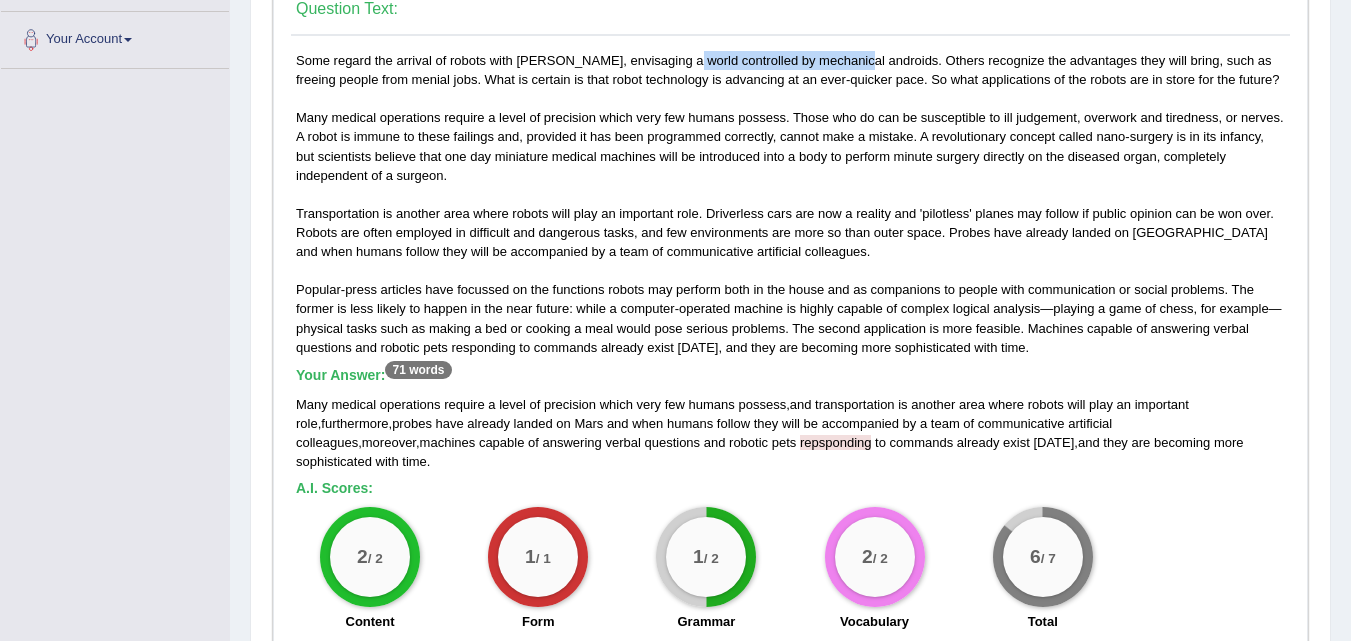 drag, startPoint x: 751, startPoint y: 69, endPoint x: 786, endPoint y: 68, distance: 35.014282 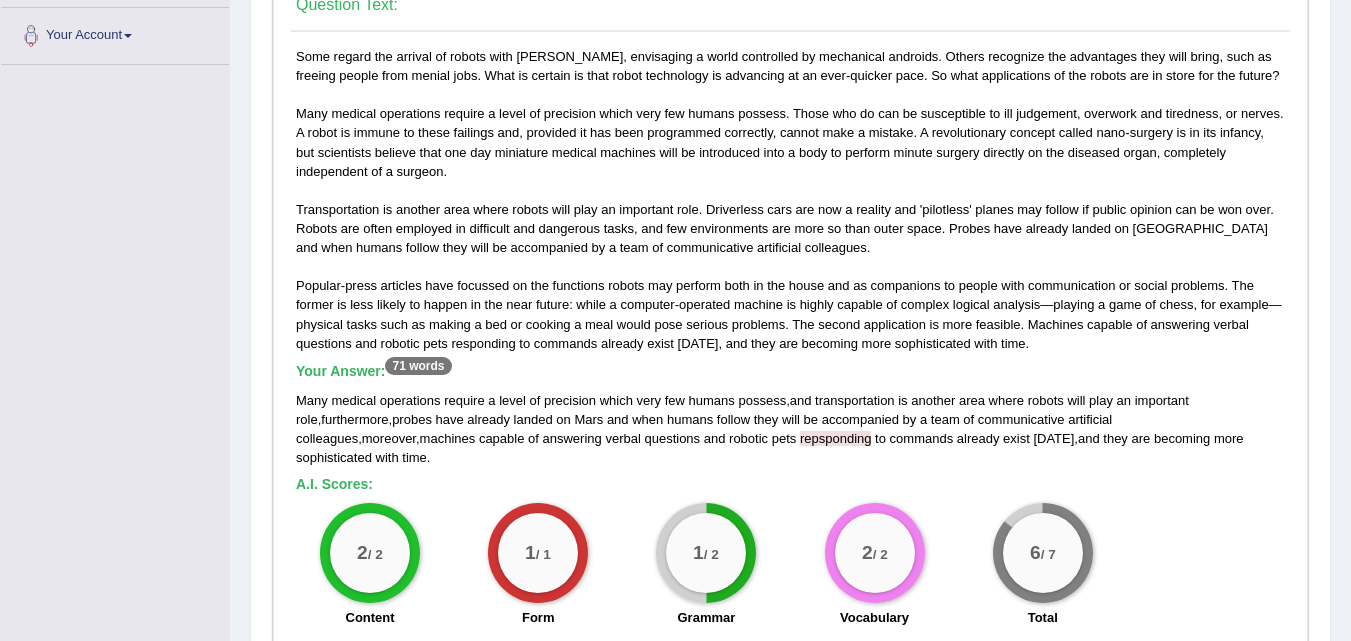 scroll, scrollTop: 437, scrollLeft: 0, axis: vertical 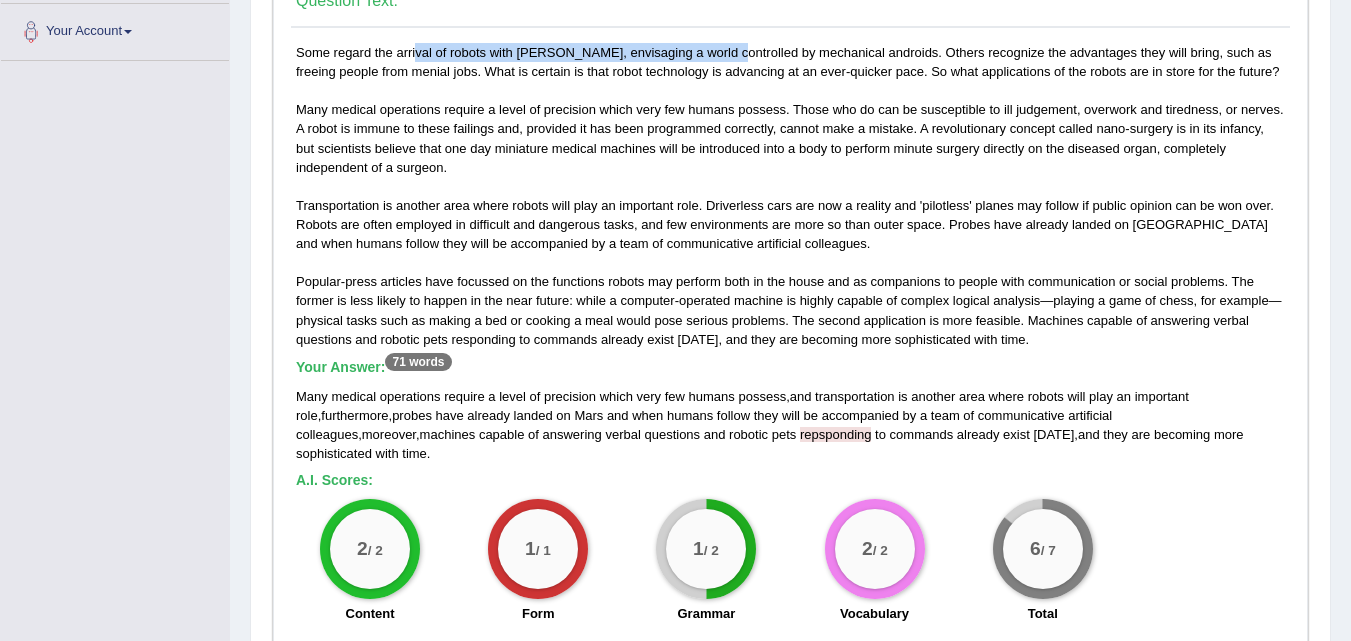 drag, startPoint x: 371, startPoint y: 49, endPoint x: 656, endPoint y: 46, distance: 285.01578 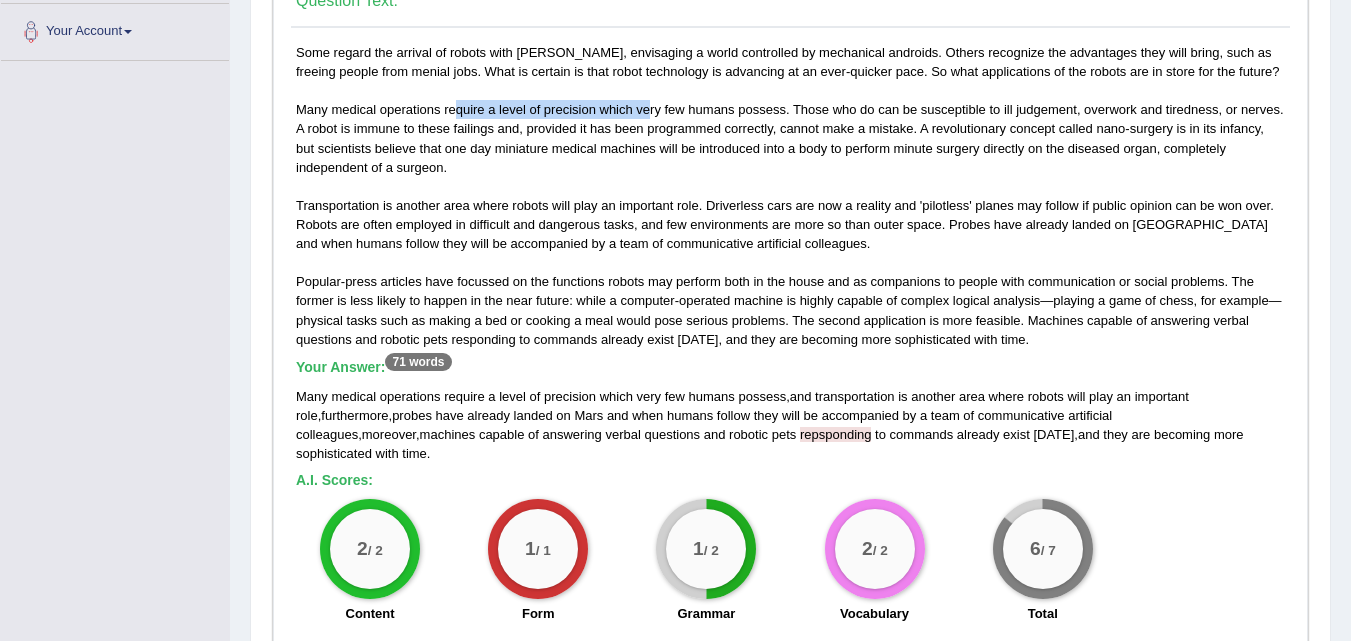 drag, startPoint x: 467, startPoint y: 115, endPoint x: 649, endPoint y: 105, distance: 182.27452 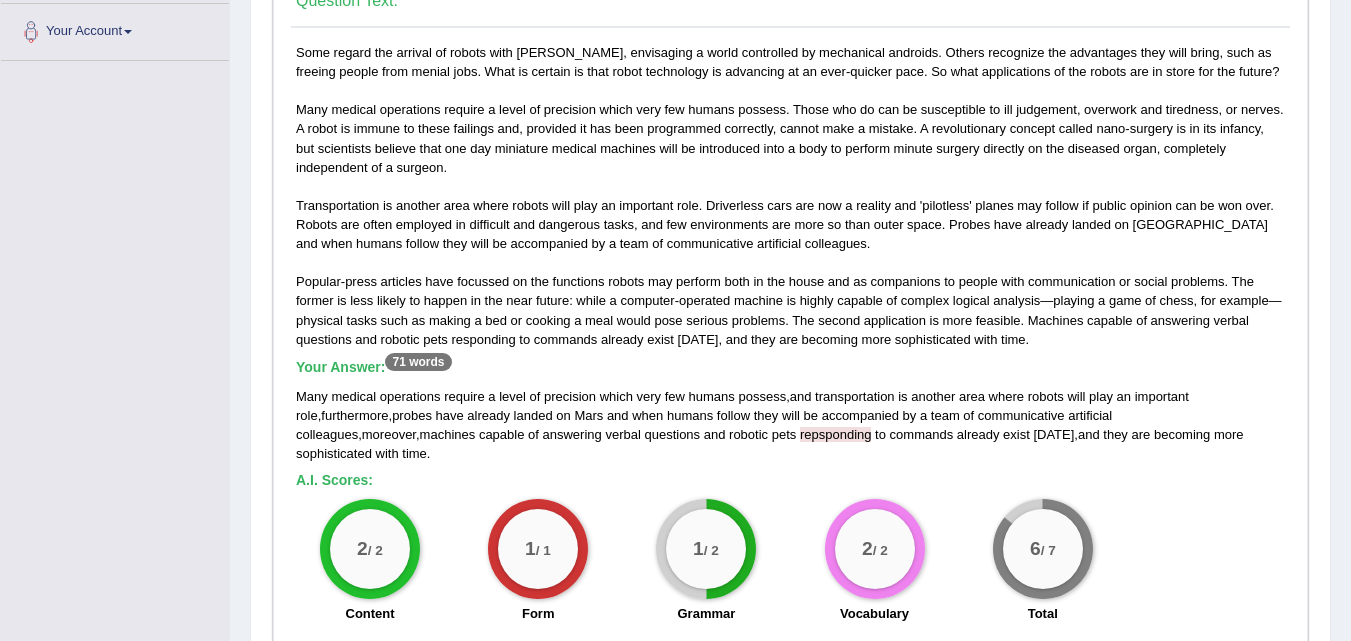 drag, startPoint x: 398, startPoint y: 193, endPoint x: 633, endPoint y: 192, distance: 235.00212 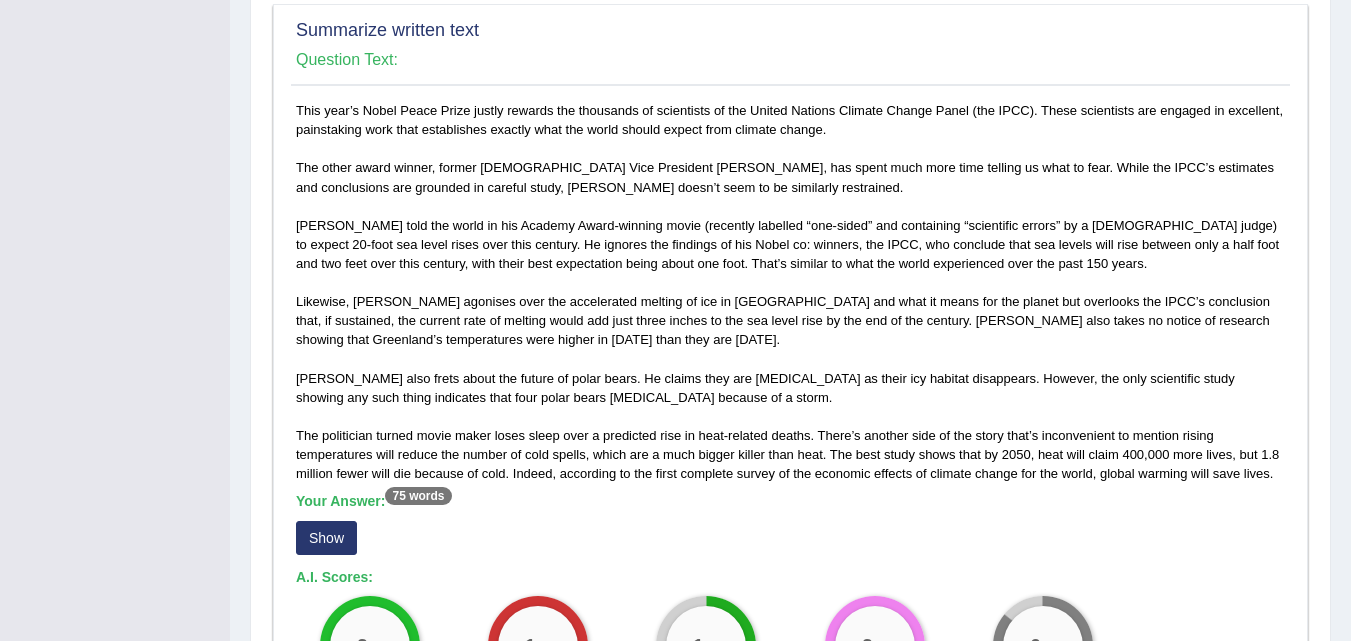 scroll, scrollTop: 1096, scrollLeft: 0, axis: vertical 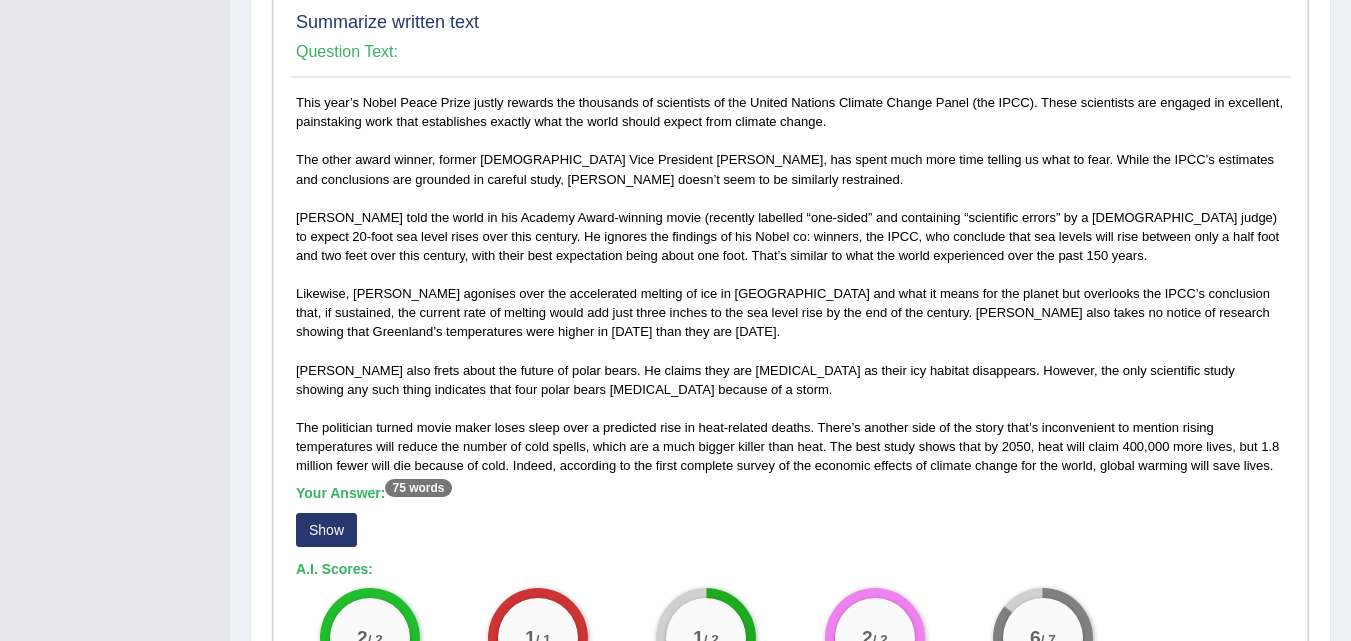 click on "Show" at bounding box center [326, 530] 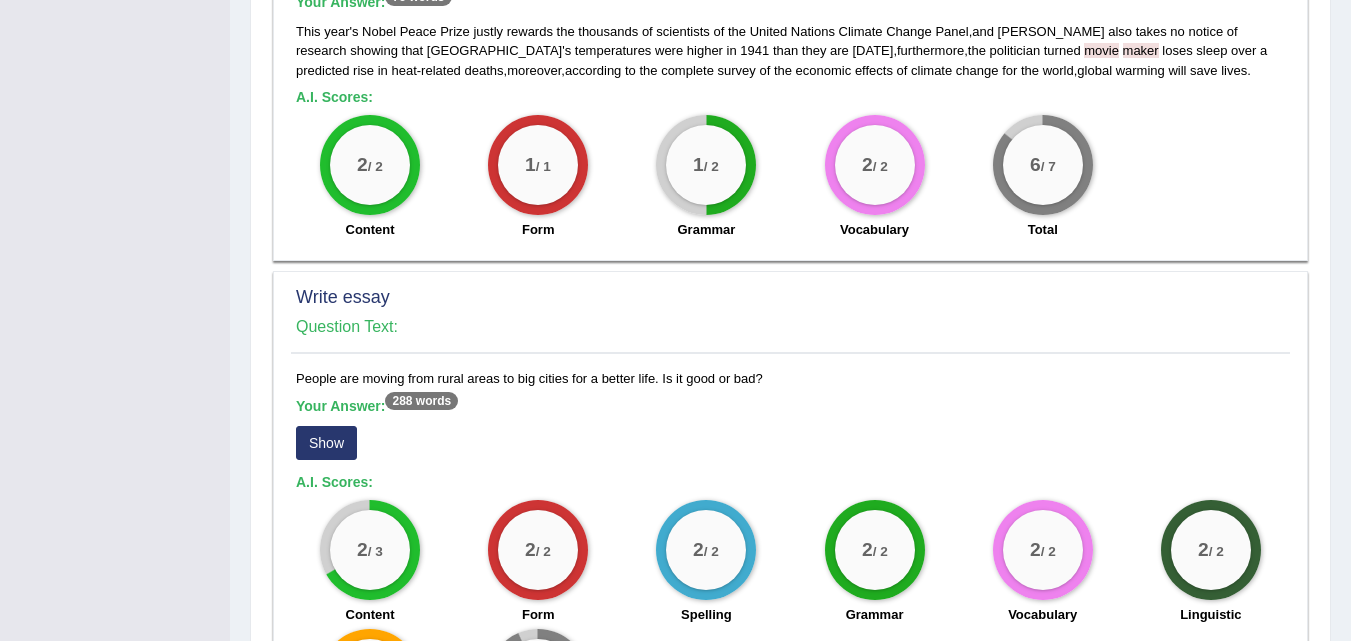 scroll, scrollTop: 1599, scrollLeft: 0, axis: vertical 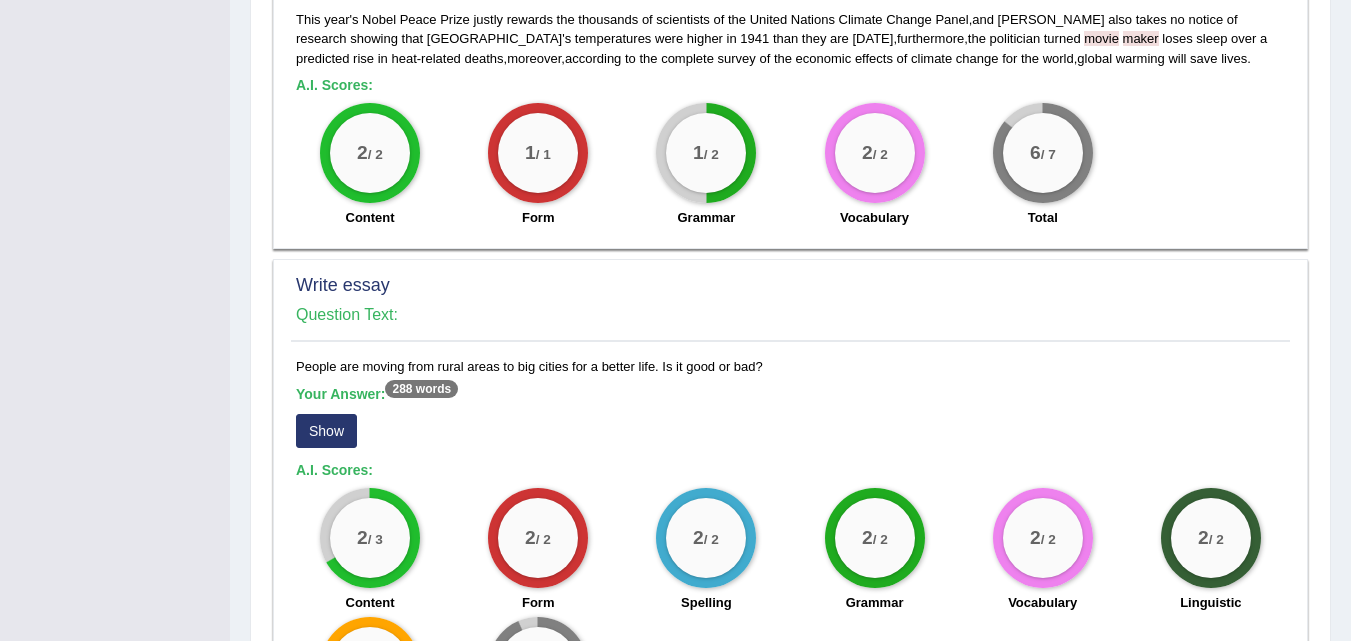 click on "Show" at bounding box center (326, 431) 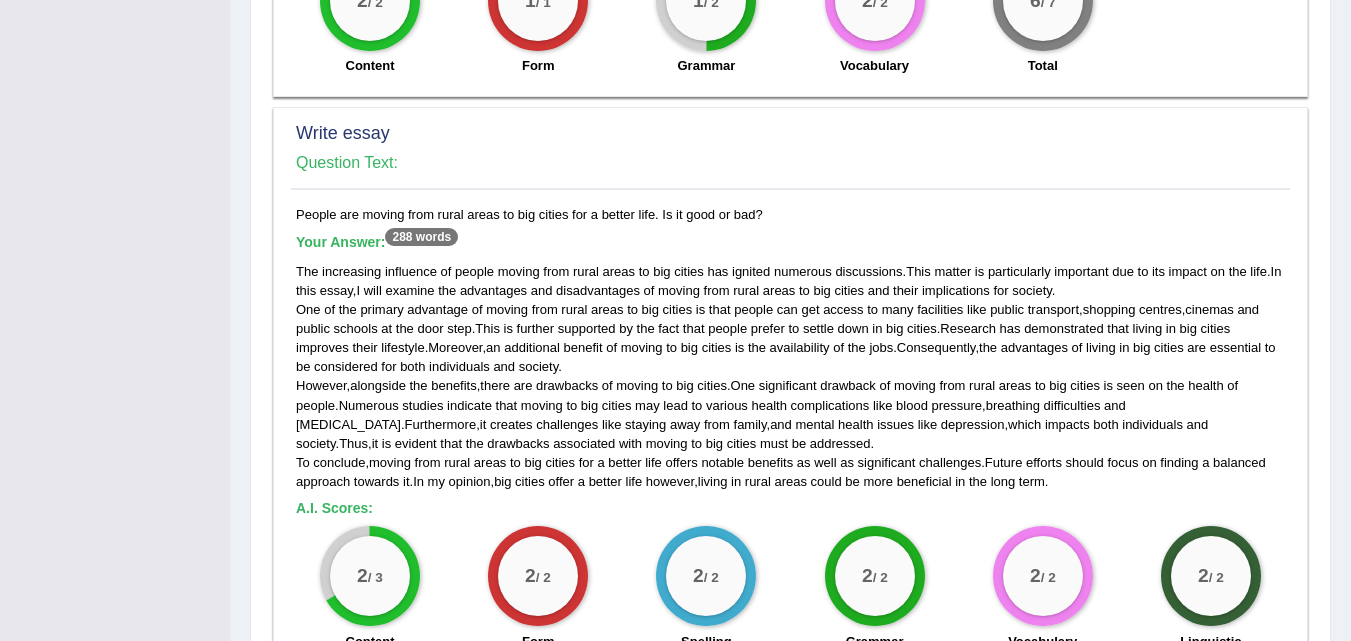 scroll, scrollTop: 1760, scrollLeft: 0, axis: vertical 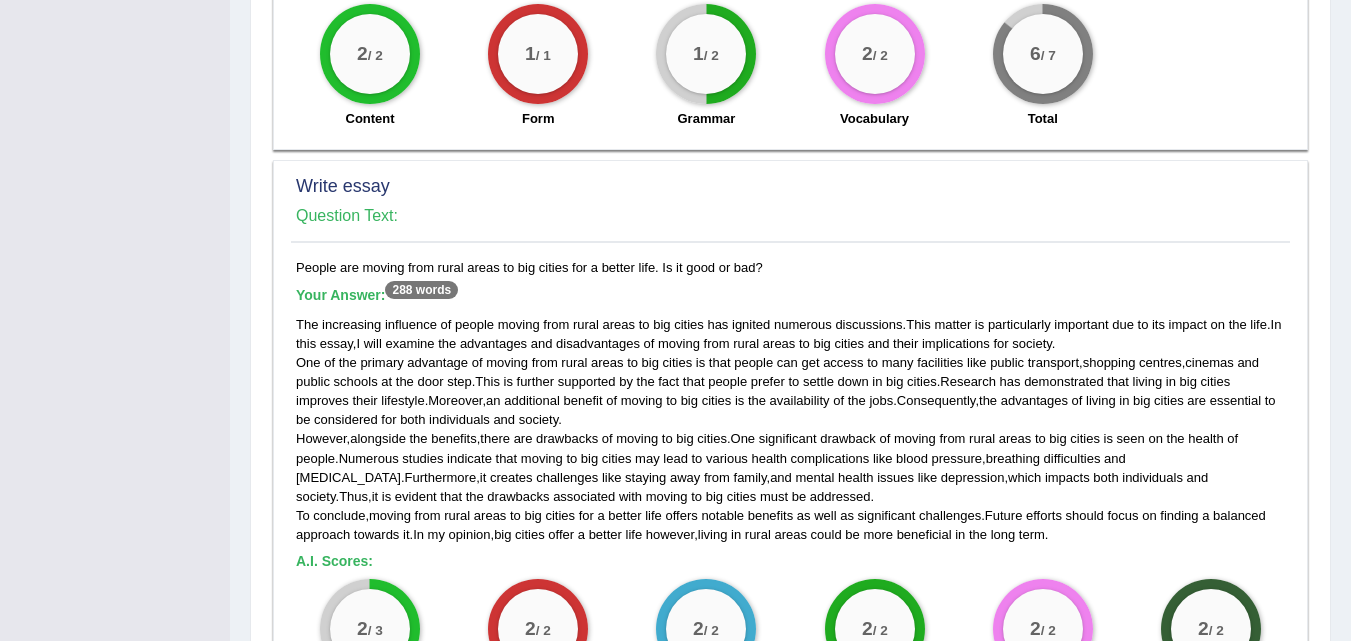 click on "Toggle navigation
Home
Practice Questions   Speaking Practice Read Aloud
Repeat Sentence
Describe Image
Re-tell Lecture
Answer Short Question
Writing Practice  Summarize Written Text
Write Essay
Reading Practice  Reading & Writing: Fill In The Blanks
Choose Multiple Answers
Re-order Paragraphs
Fill In The Blanks
Choose Single Answer
Listening Practice  Summarize Spoken Text
Highlight Incorrect Words
Highlight Correct Summary
Select Missing Word
Choose Single Answer
Choose Multiple Answers
Fill In The Blanks
Write From Dictation
Pronunciation
Tests  Take Practice Sectional Test
Take Mock Test
History
Predictions  Latest Predictions" at bounding box center (675, -381) 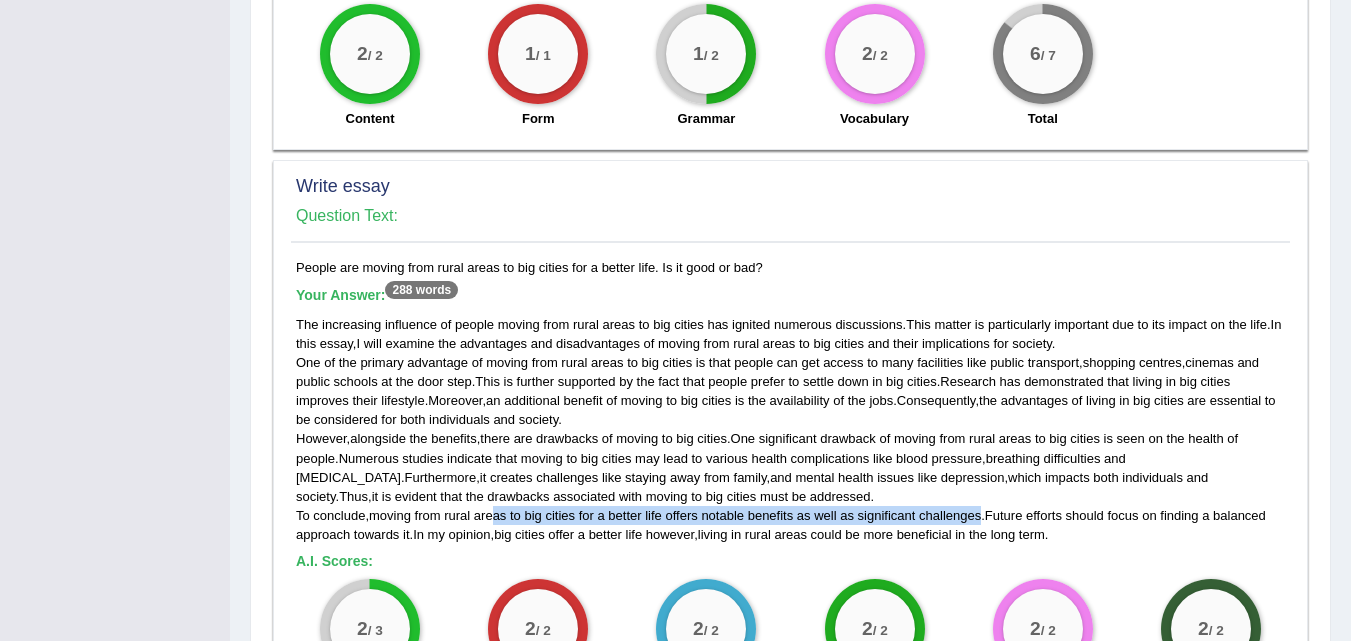 drag, startPoint x: 496, startPoint y: 495, endPoint x: 983, endPoint y: 498, distance: 487.00925 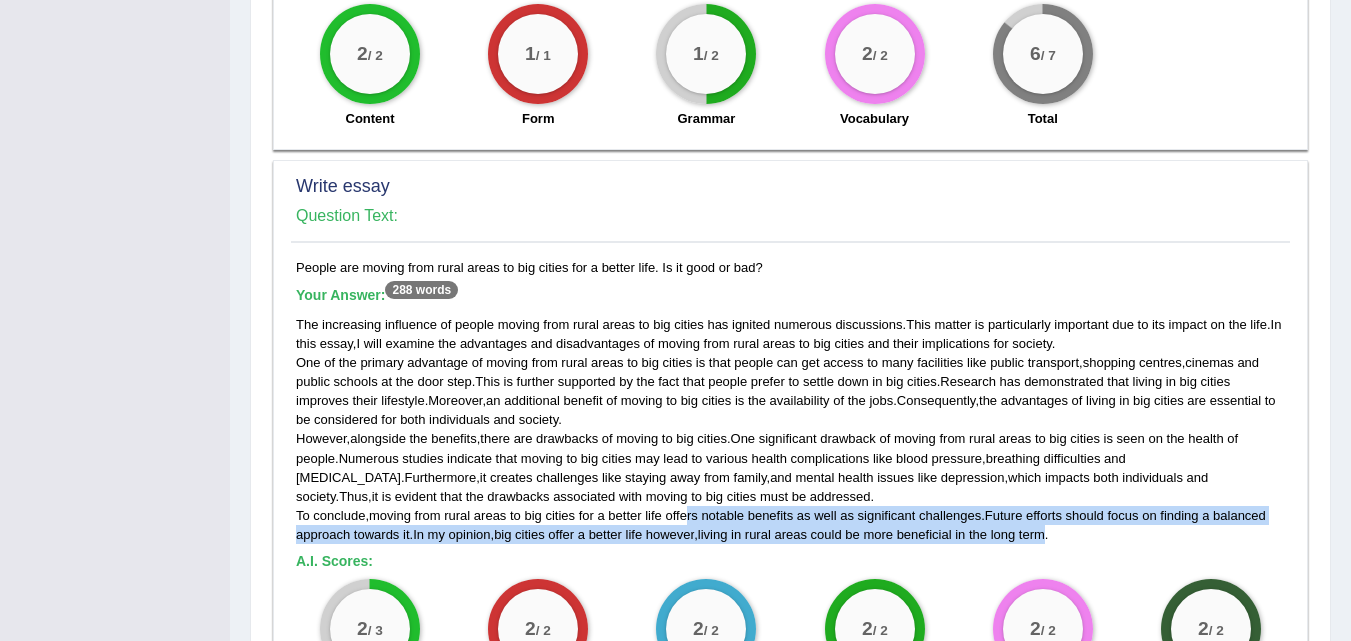 drag, startPoint x: 1052, startPoint y: 518, endPoint x: 696, endPoint y: 512, distance: 356.05057 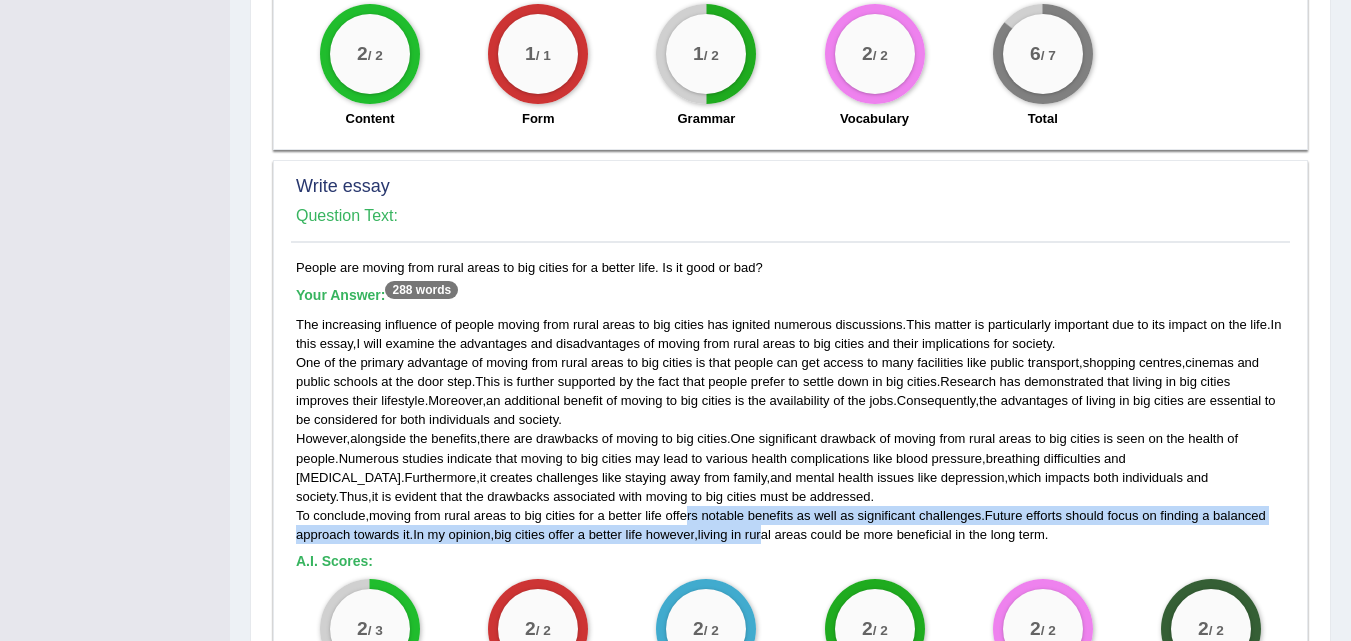 drag, startPoint x: 699, startPoint y: 505, endPoint x: 771, endPoint y: 517, distance: 72.99315 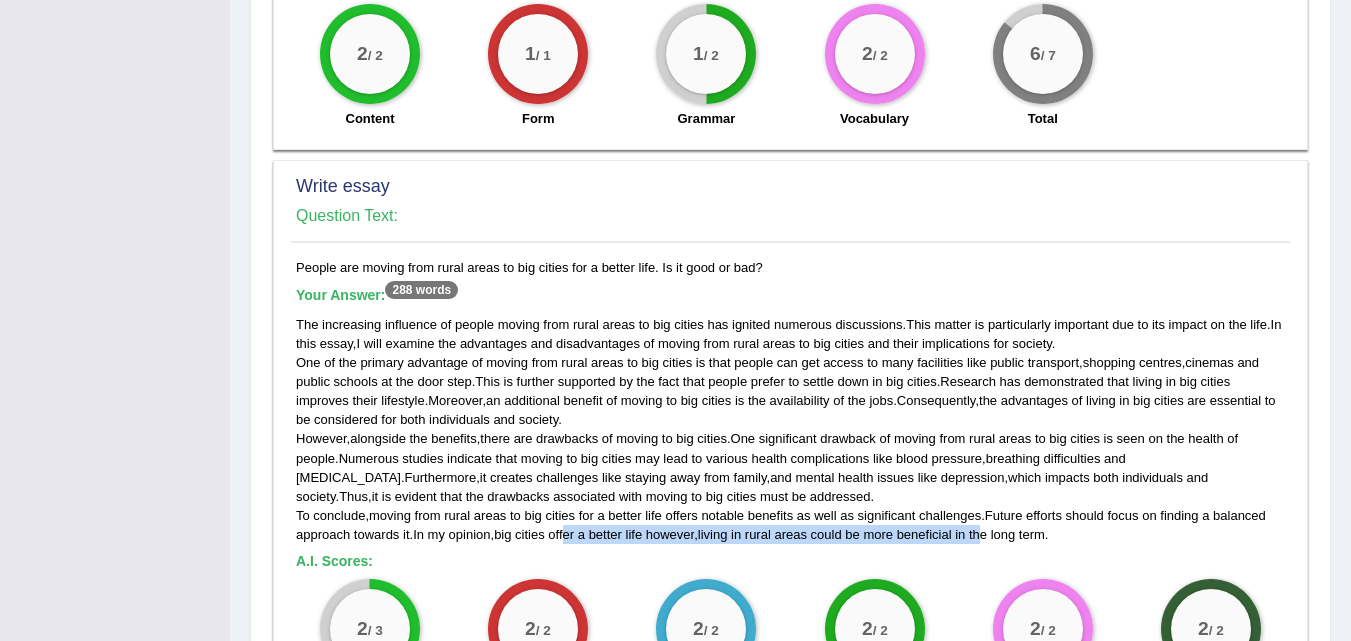 drag, startPoint x: 825, startPoint y: 521, endPoint x: 569, endPoint y: 514, distance: 256.09567 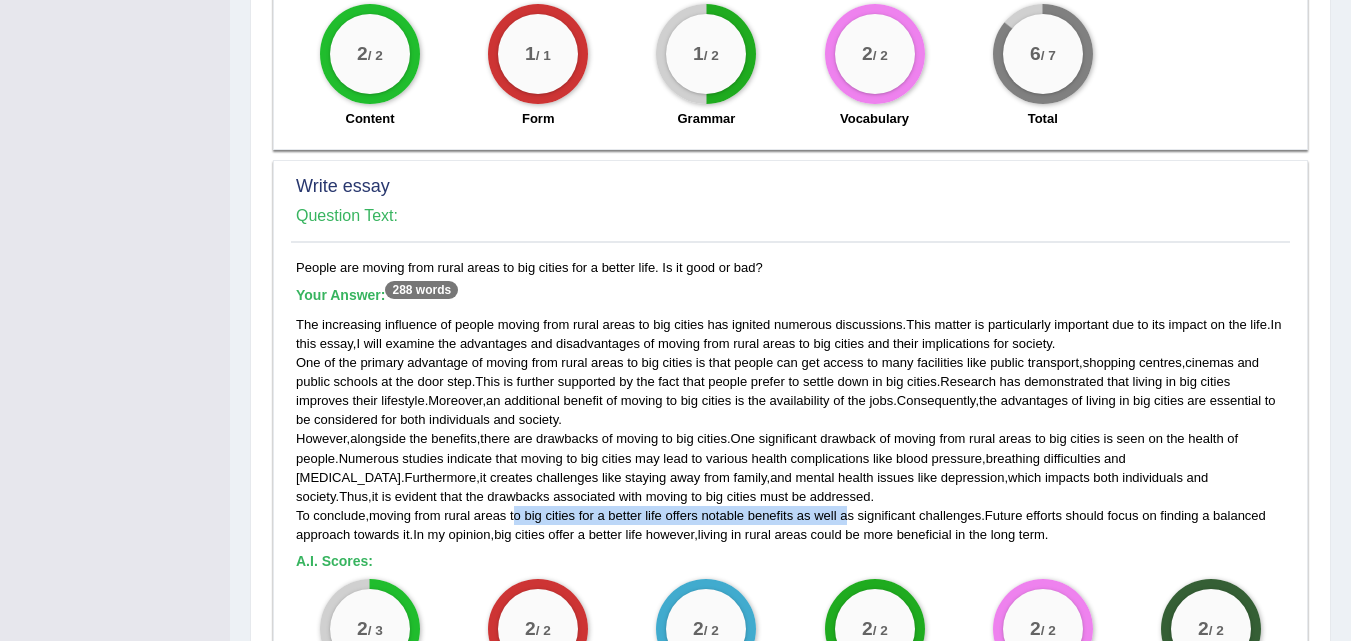 drag, startPoint x: 519, startPoint y: 490, endPoint x: 850, endPoint y: 500, distance: 331.15103 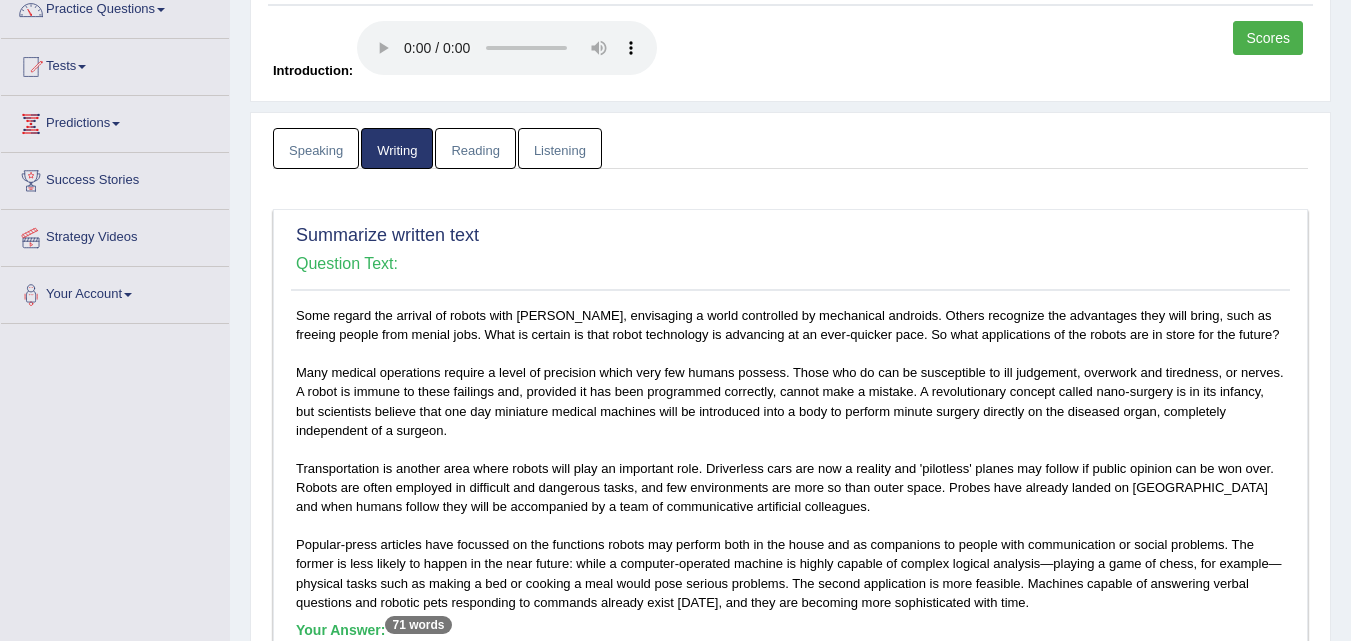 scroll, scrollTop: 56, scrollLeft: 0, axis: vertical 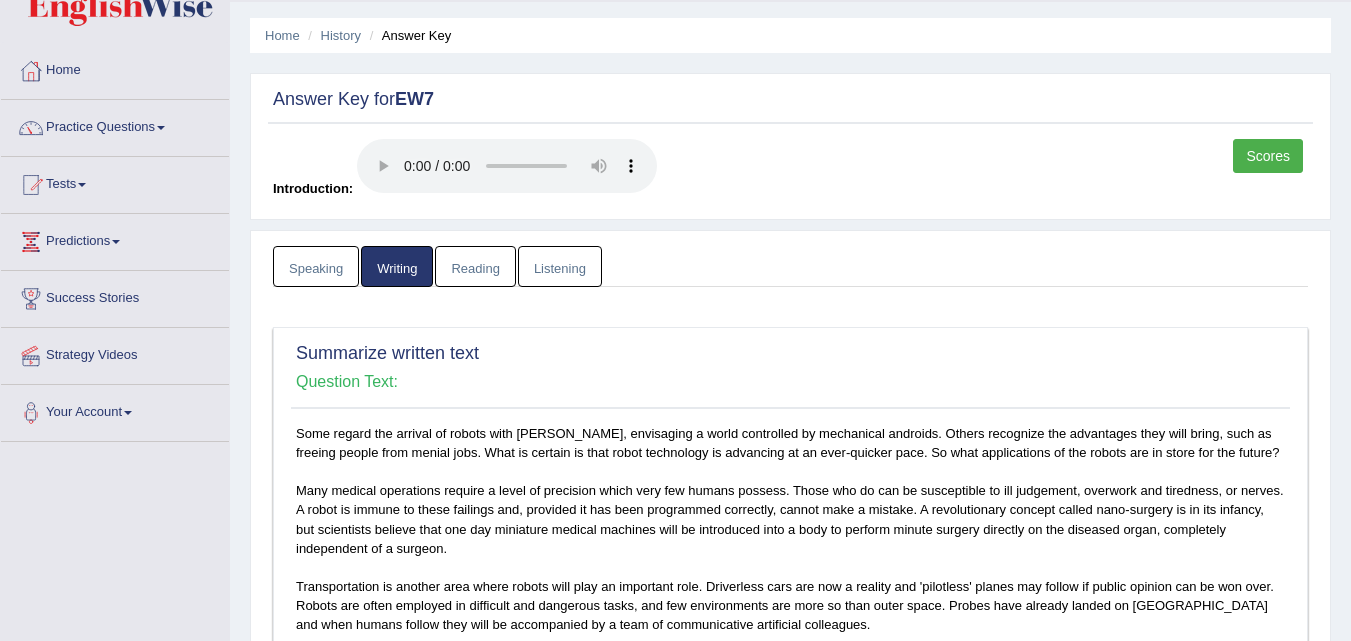 click on "Reading" at bounding box center [475, 266] 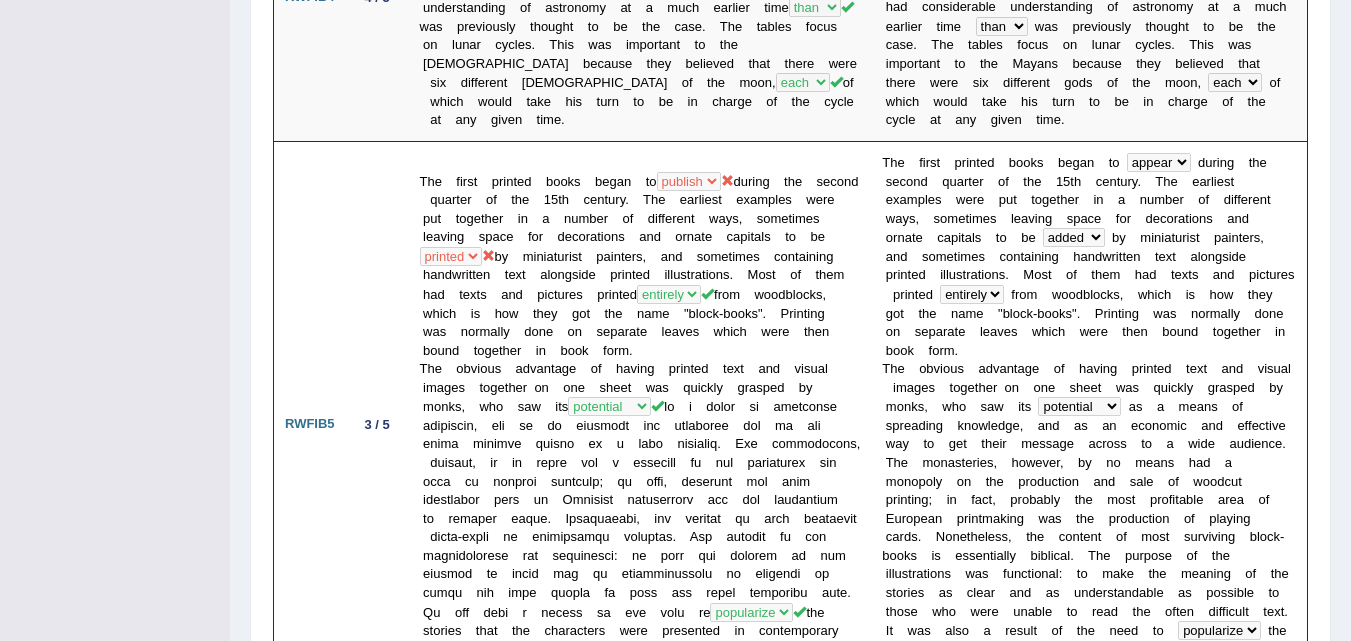 scroll, scrollTop: 2326, scrollLeft: 0, axis: vertical 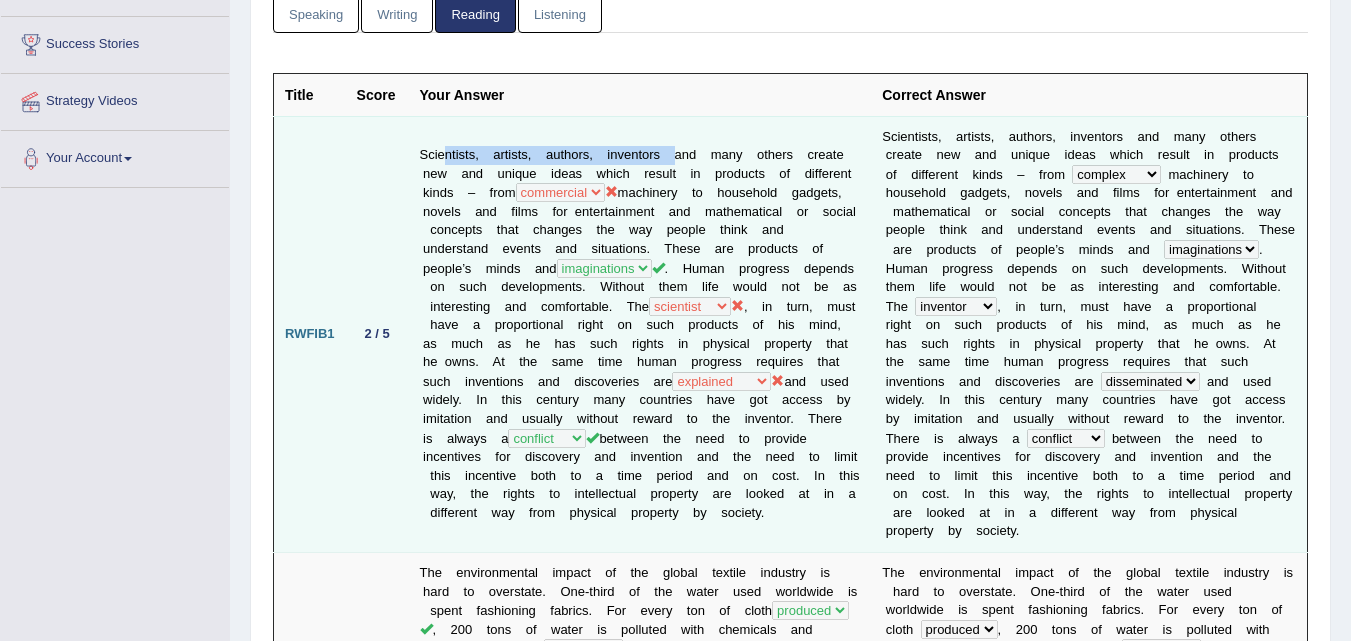 drag, startPoint x: 445, startPoint y: 133, endPoint x: 673, endPoint y: 145, distance: 228.31557 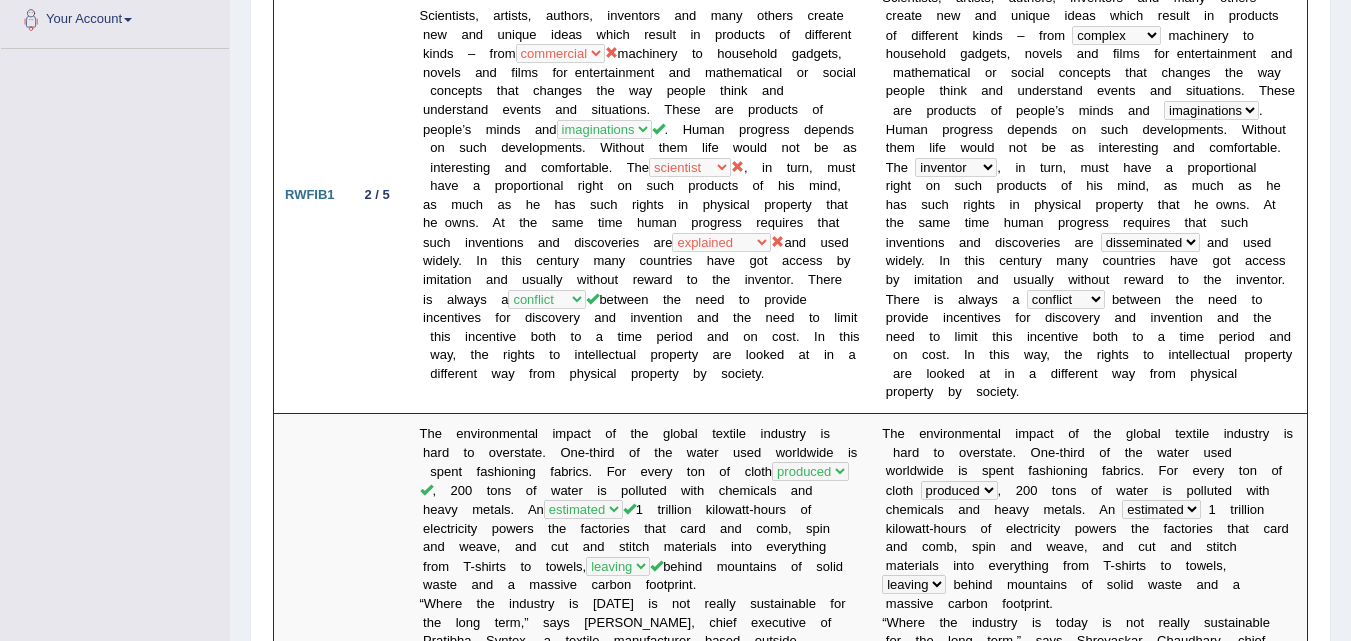 scroll, scrollTop: 432, scrollLeft: 0, axis: vertical 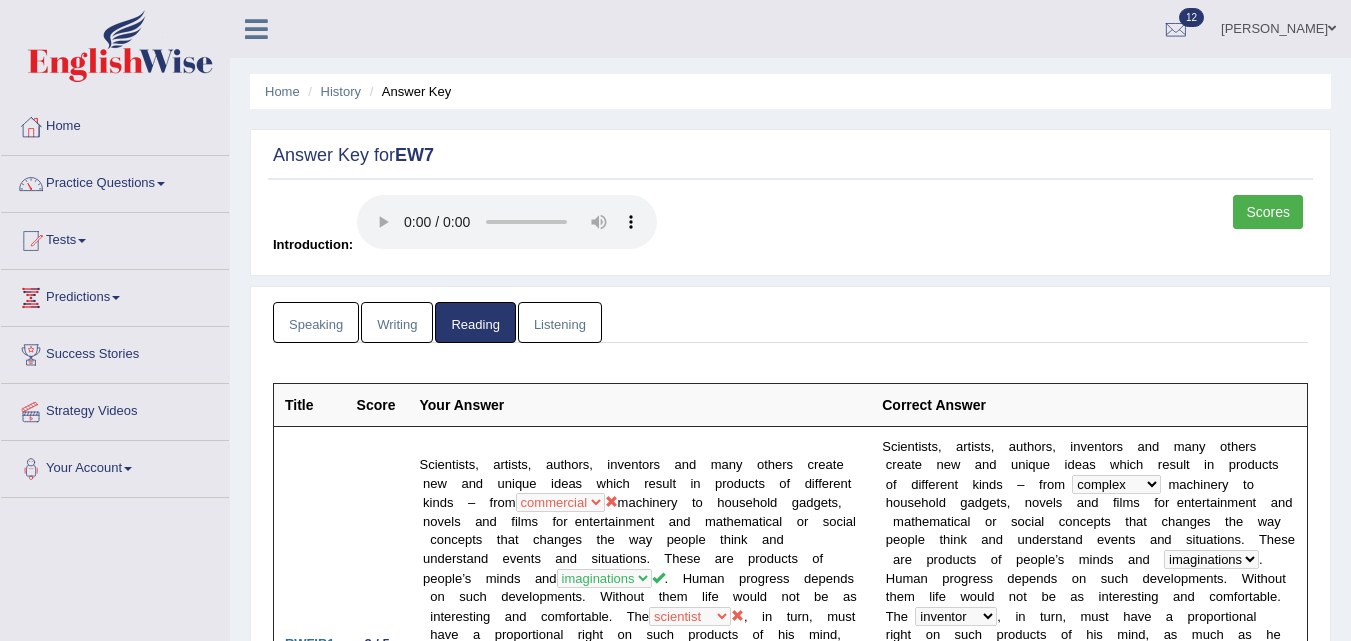 click on "Listening" at bounding box center (560, 322) 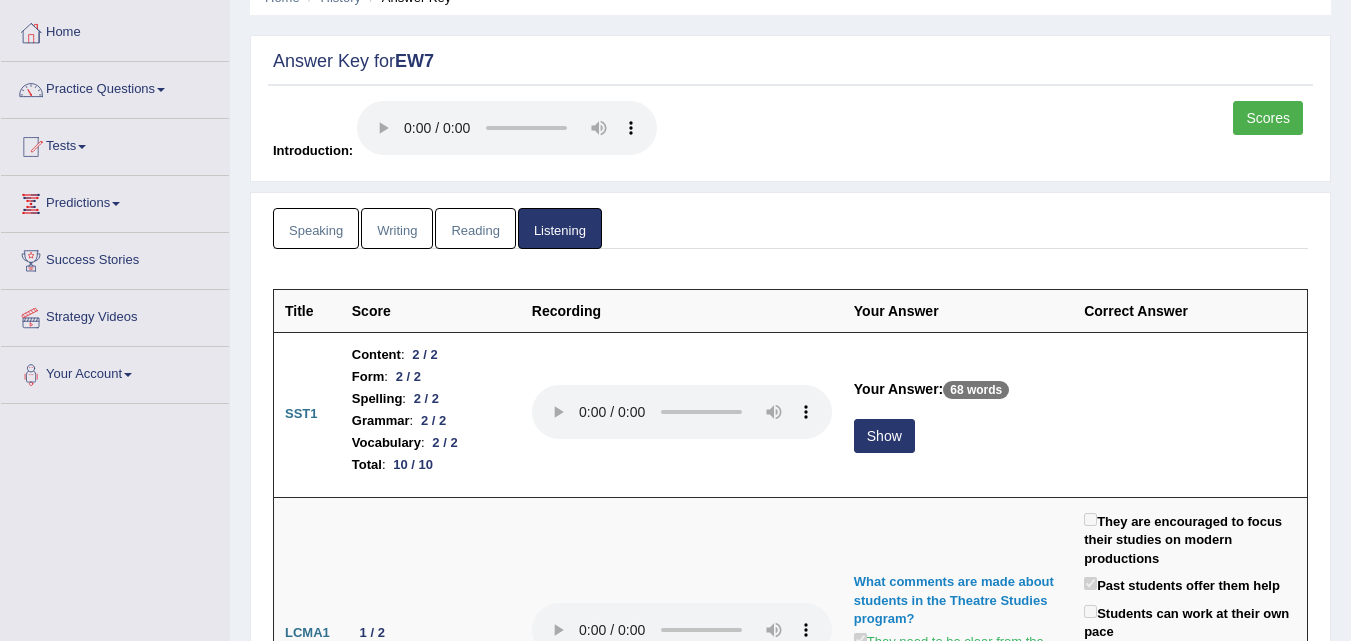 scroll, scrollTop: 0, scrollLeft: 0, axis: both 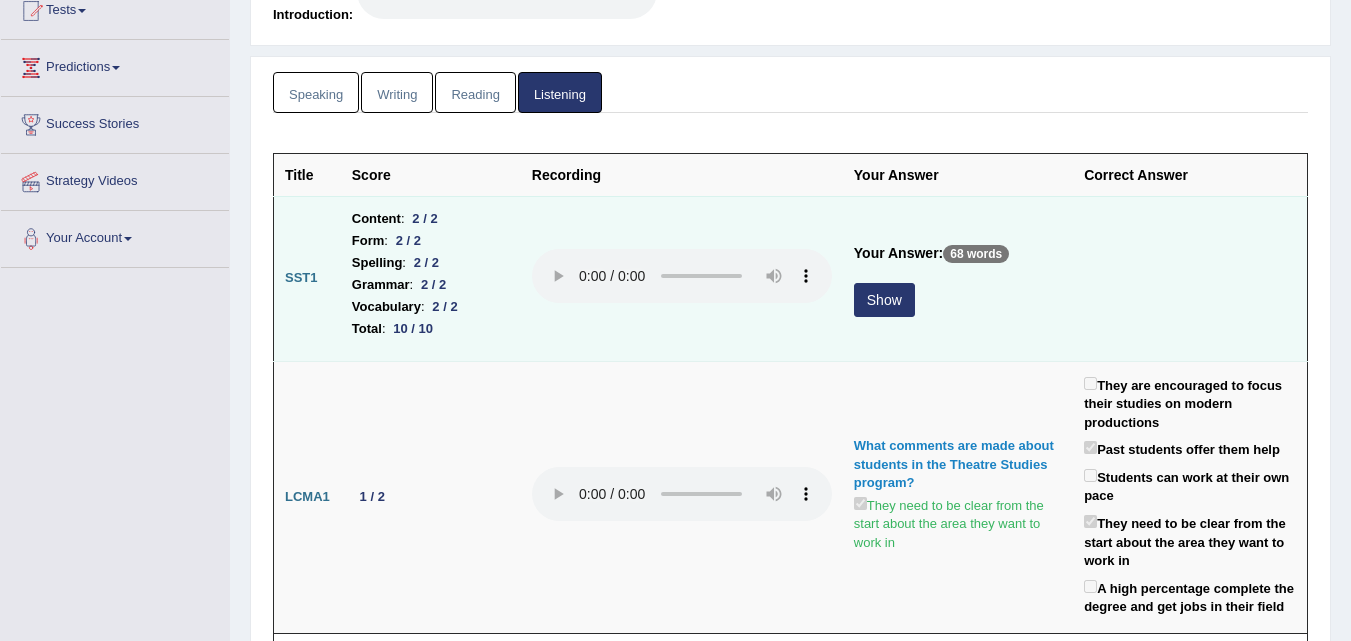 click on "Show" at bounding box center (884, 300) 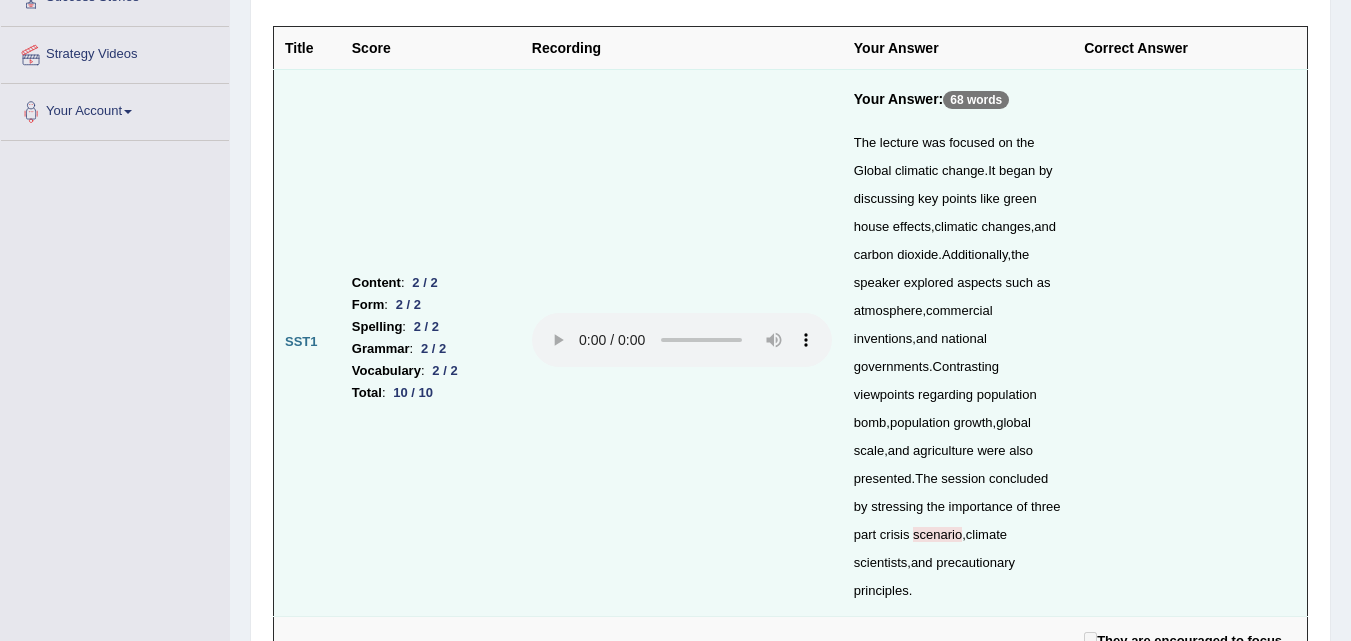 scroll, scrollTop: 339, scrollLeft: 0, axis: vertical 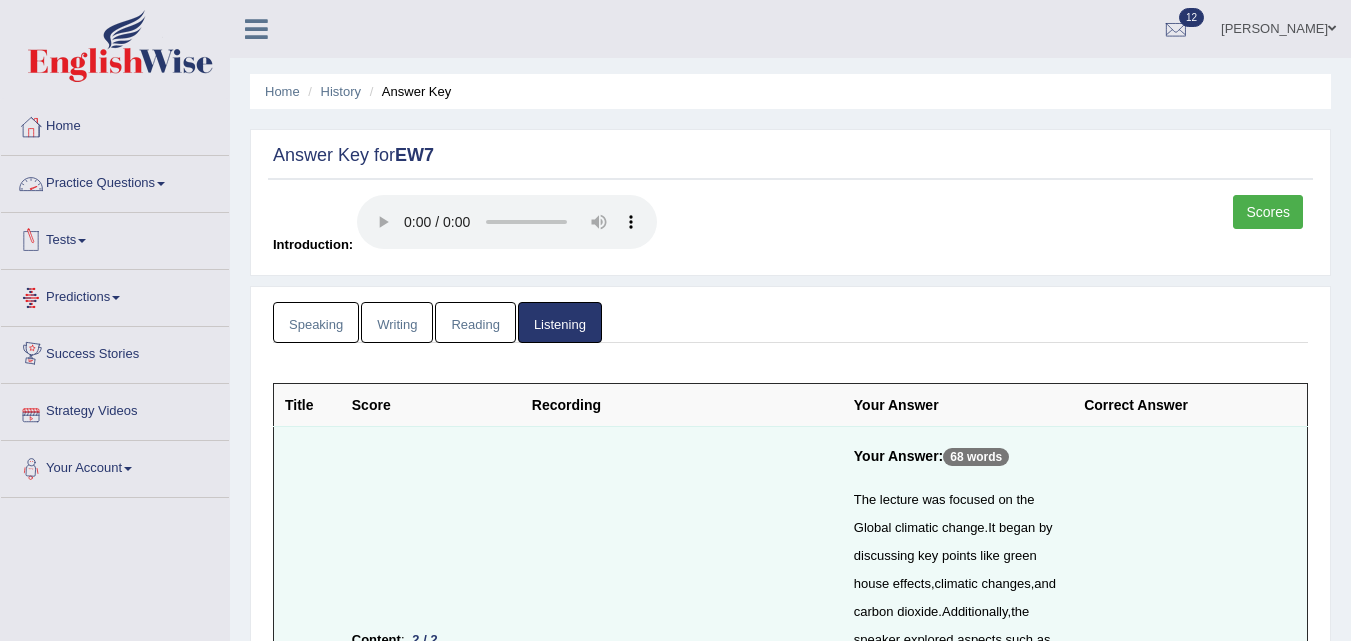 click on "Practice Questions" at bounding box center (115, 181) 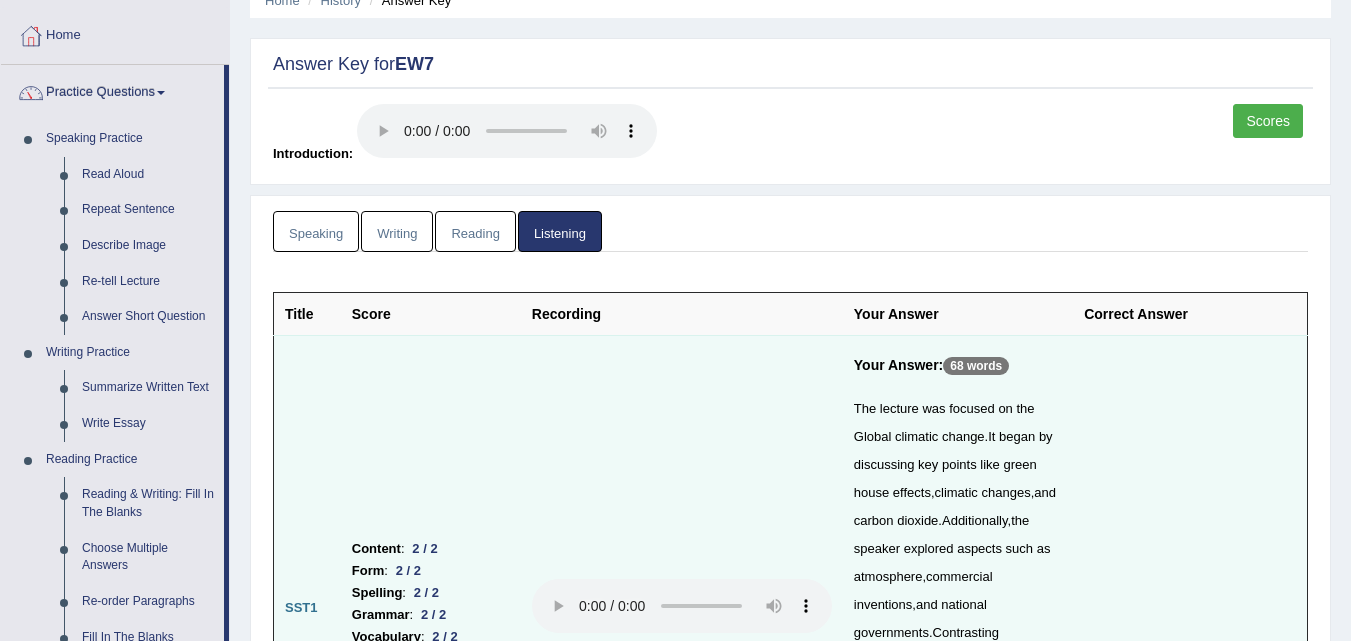 scroll, scrollTop: 100, scrollLeft: 0, axis: vertical 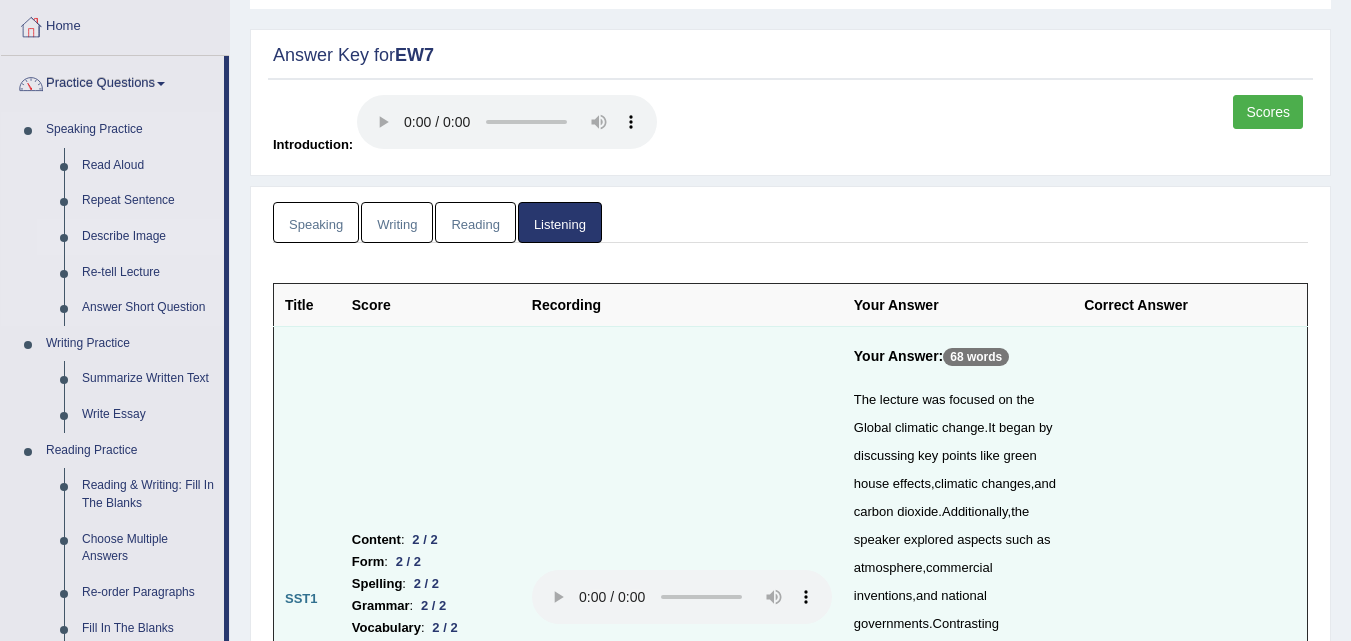 click on "Describe Image" at bounding box center (148, 237) 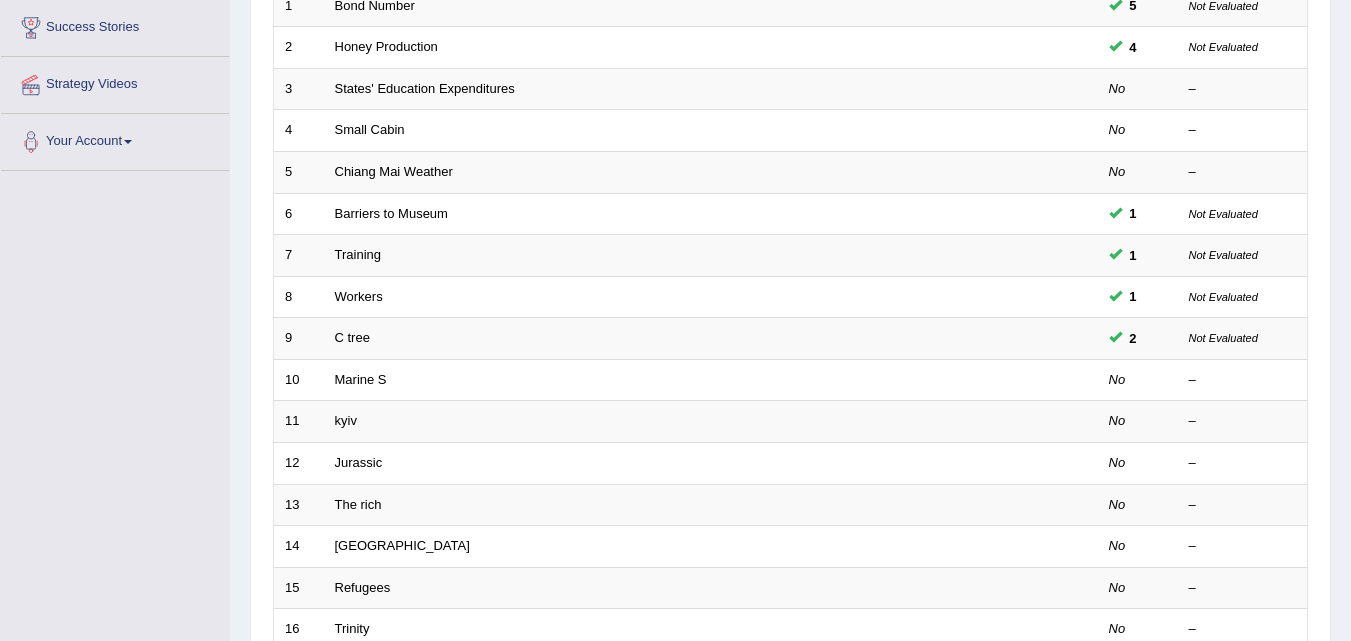 scroll, scrollTop: 0, scrollLeft: 0, axis: both 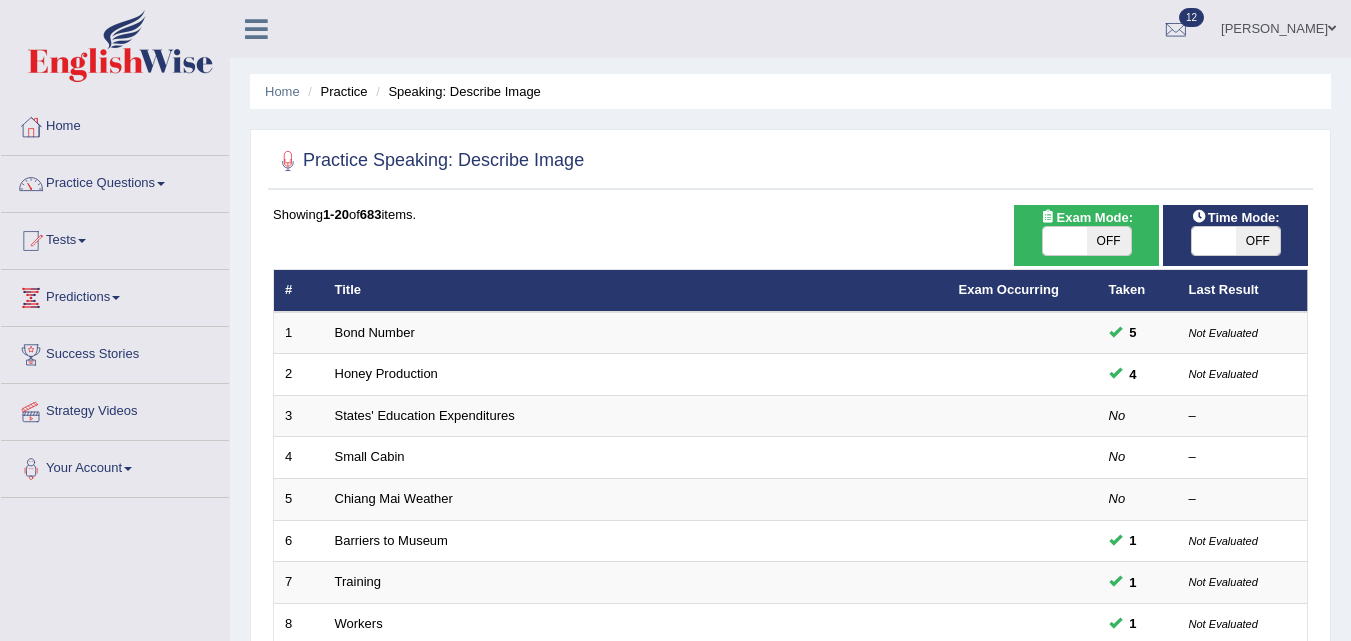 click on "Toggle navigation
Home
Practice Questions   Speaking Practice Read Aloud
Repeat Sentence
Describe Image
Re-tell Lecture
Answer Short Question
Writing Practice  Summarize Written Text
Write Essay
Reading Practice  Reading & Writing: Fill In The Blanks
Choose Multiple Answers
Re-order Paragraphs
Fill In The Blanks
Choose Single Answer
Listening Practice  Summarize Spoken Text
Highlight Incorrect Words
Highlight Correct Summary
Select Missing Word
Choose Single Answer
Choose Multiple Answers
Fill In The Blanks
Write From Dictation
Pronunciation
Tests  Take Practice Sectional Test
Take Mock Test
History
Predictions" at bounding box center [675, 320] 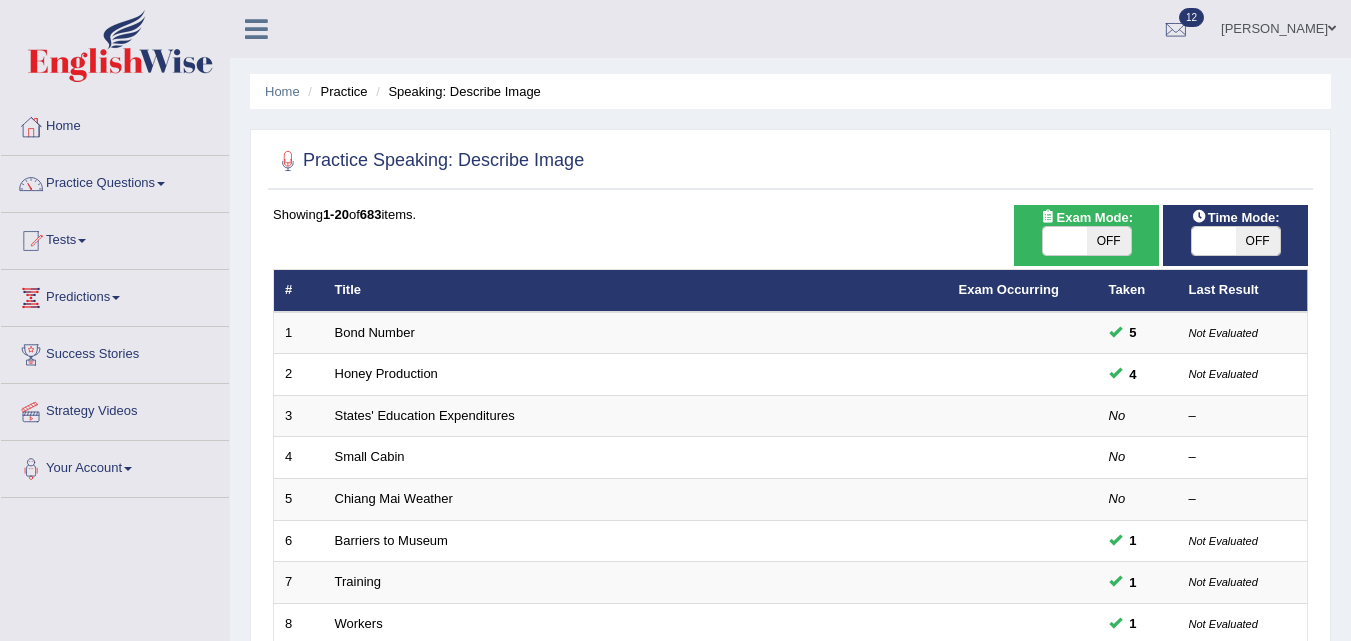 click on "OFF" at bounding box center [1109, 241] 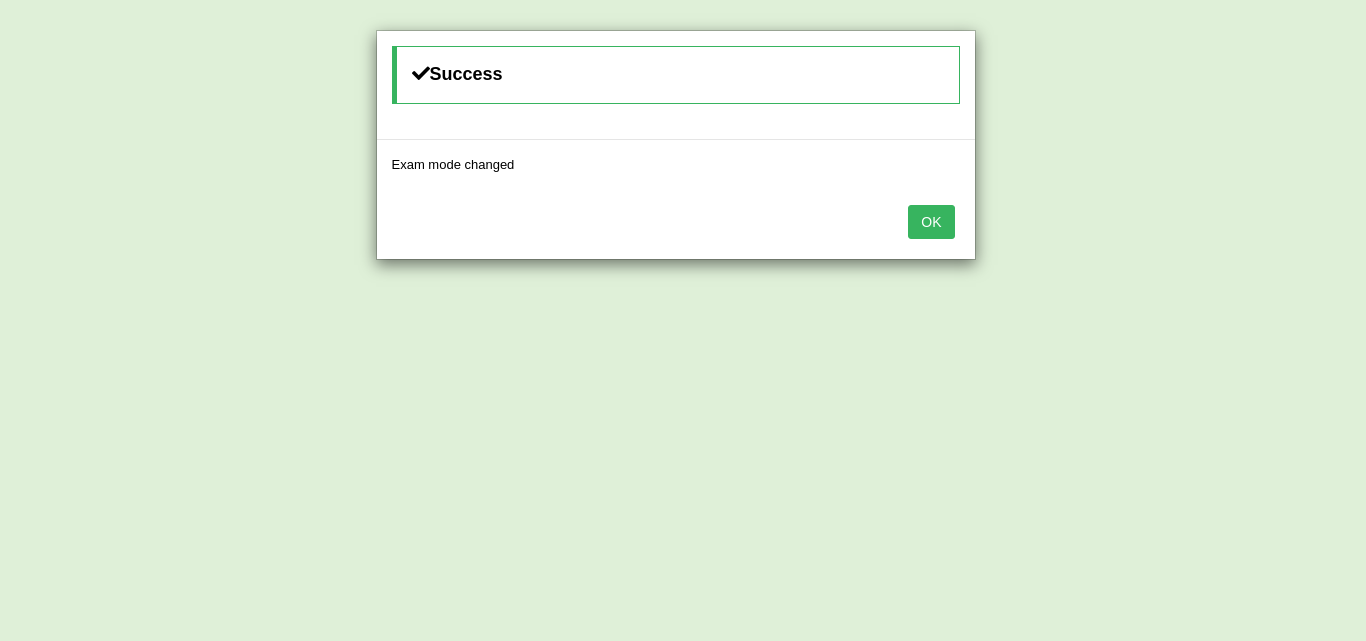 click on "OK" at bounding box center (676, 224) 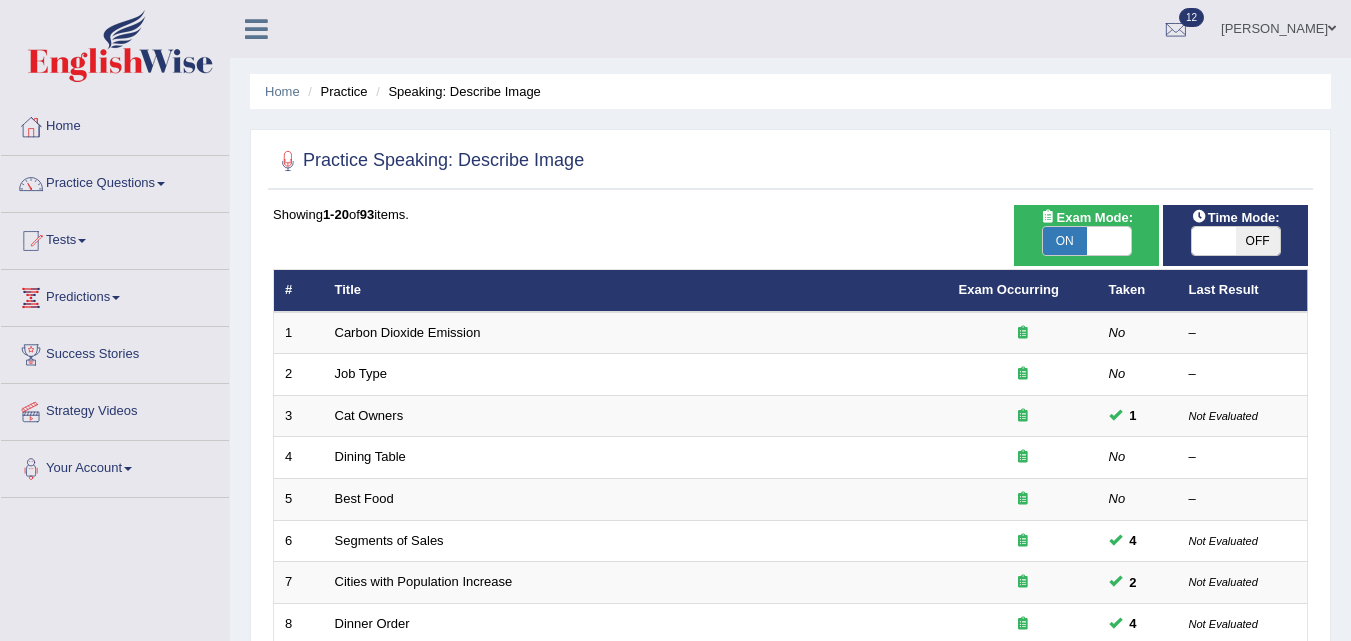 scroll, scrollTop: 363, scrollLeft: 0, axis: vertical 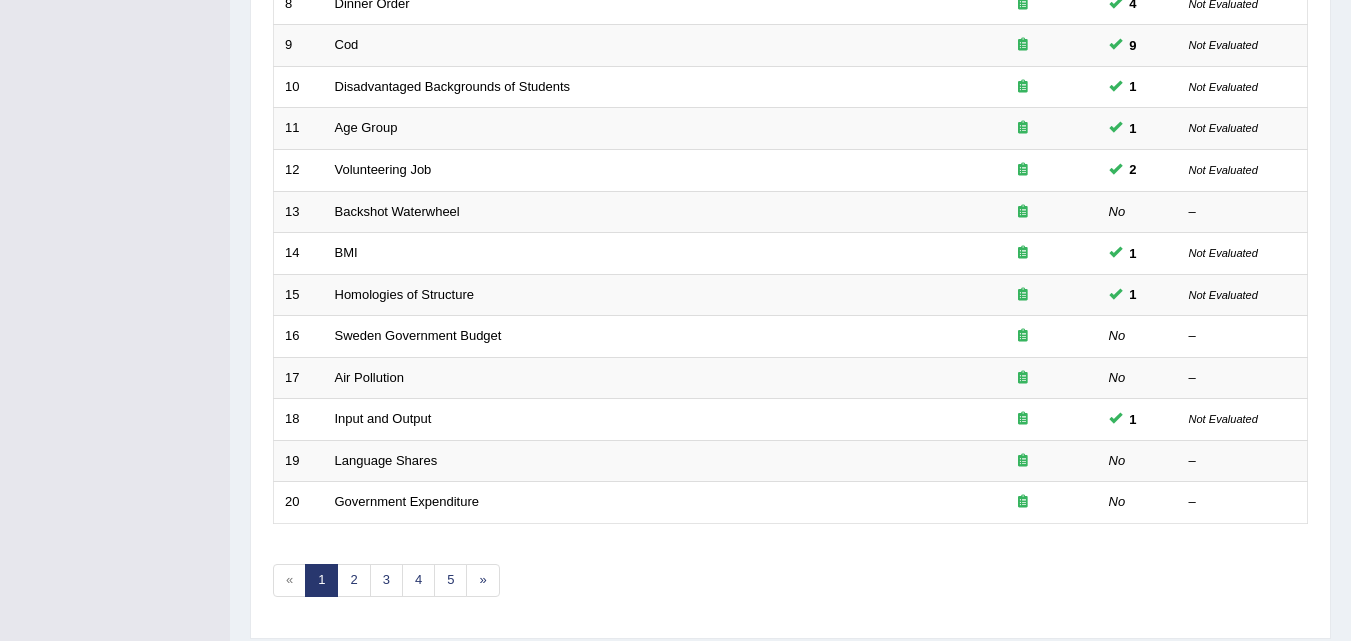 click on "Toggle navigation
Home
Practice Questions   Speaking Practice Read Aloud
Repeat Sentence
Describe Image
Re-tell Lecture
Answer Short Question
Writing Practice  Summarize Written Text
Write Essay
Reading Practice  Reading & Writing: Fill In The Blanks
Choose Multiple Answers
Re-order Paragraphs
Fill In The Blanks
Choose Single Answer
Listening Practice  Summarize Spoken Text
Highlight Incorrect Words
Highlight Correct Summary
Select Missing Word
Choose Single Answer
Choose Multiple Answers
Fill In The Blanks
Write From Dictation
Pronunciation
Tests  Take Practice Sectional Test
Take Mock Test
History
Predictions" at bounding box center [675, -300] 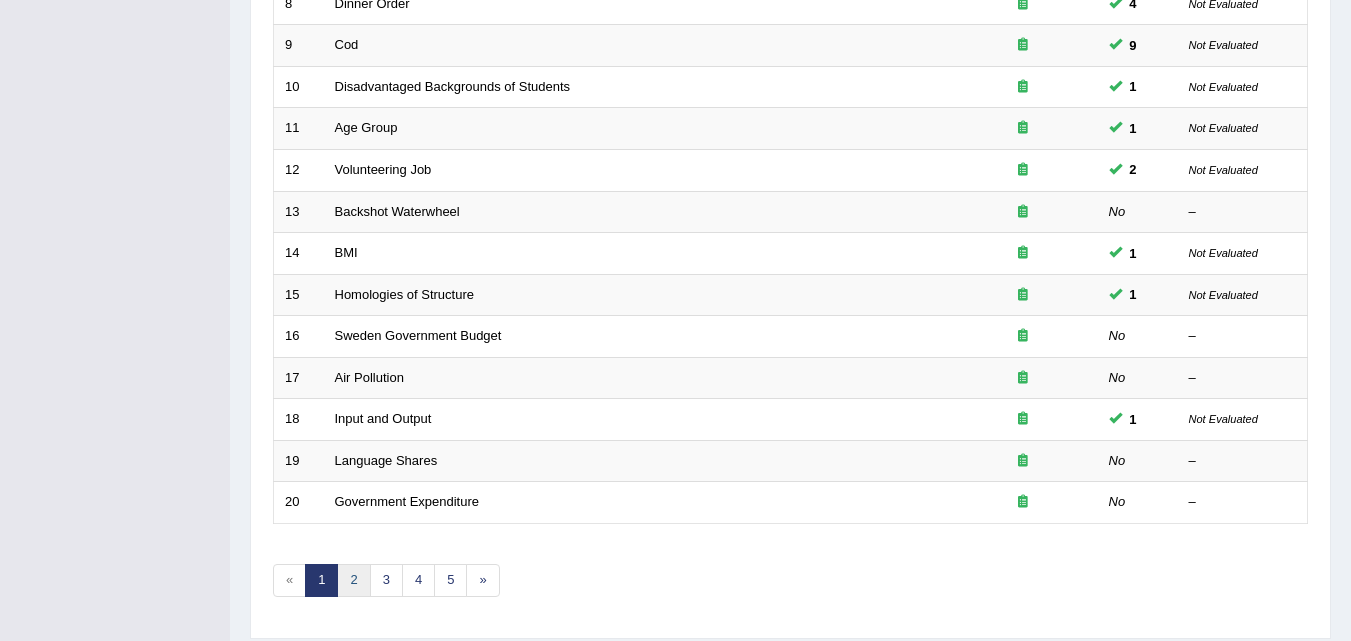 click on "2" at bounding box center (353, 580) 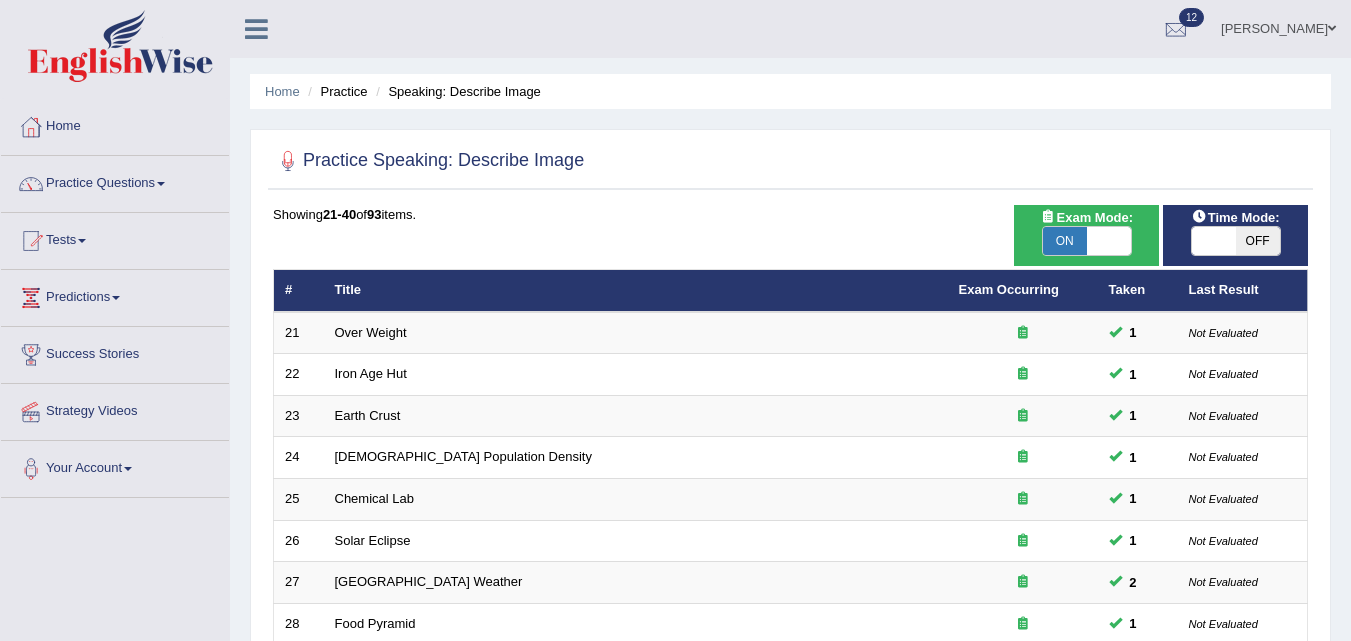 scroll, scrollTop: 0, scrollLeft: 0, axis: both 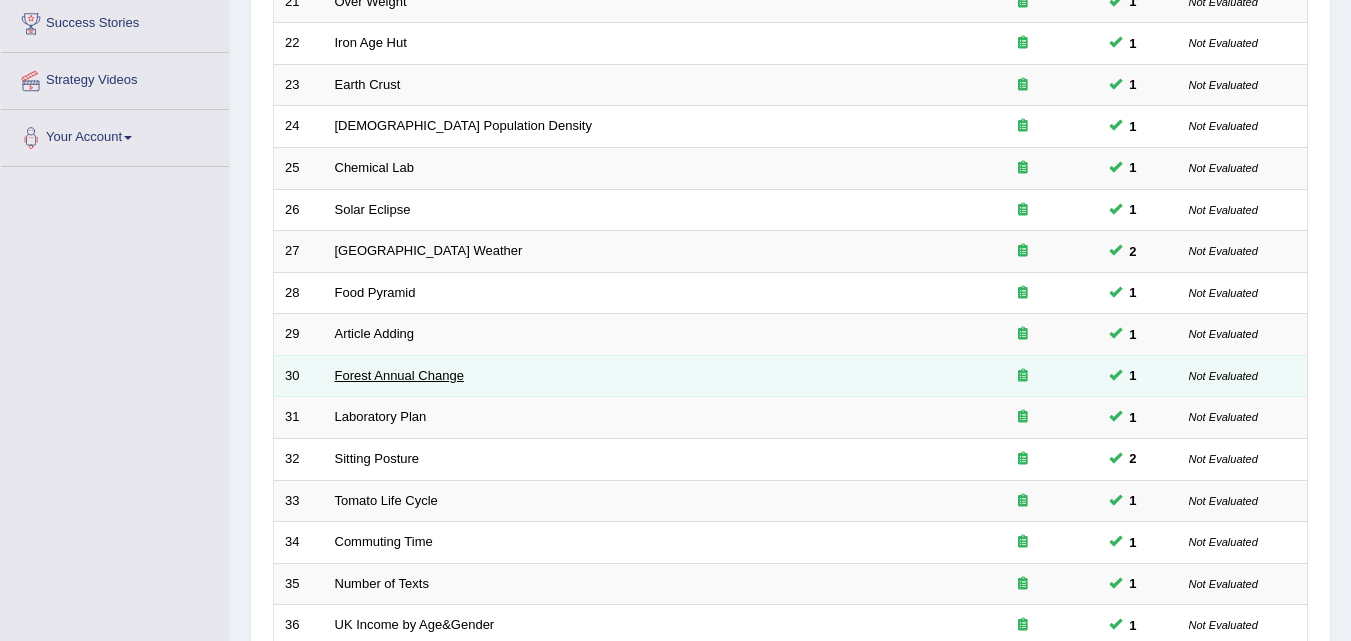 click on "Forest Annual Change" at bounding box center [399, 375] 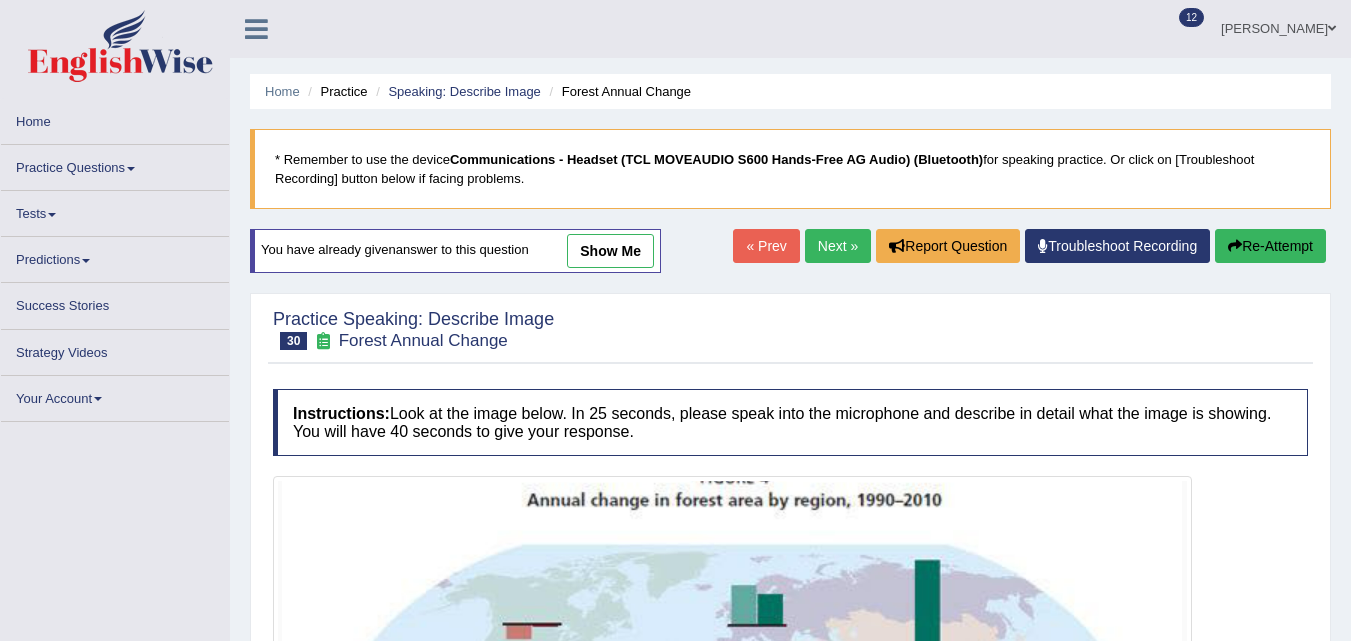 scroll, scrollTop: 0, scrollLeft: 0, axis: both 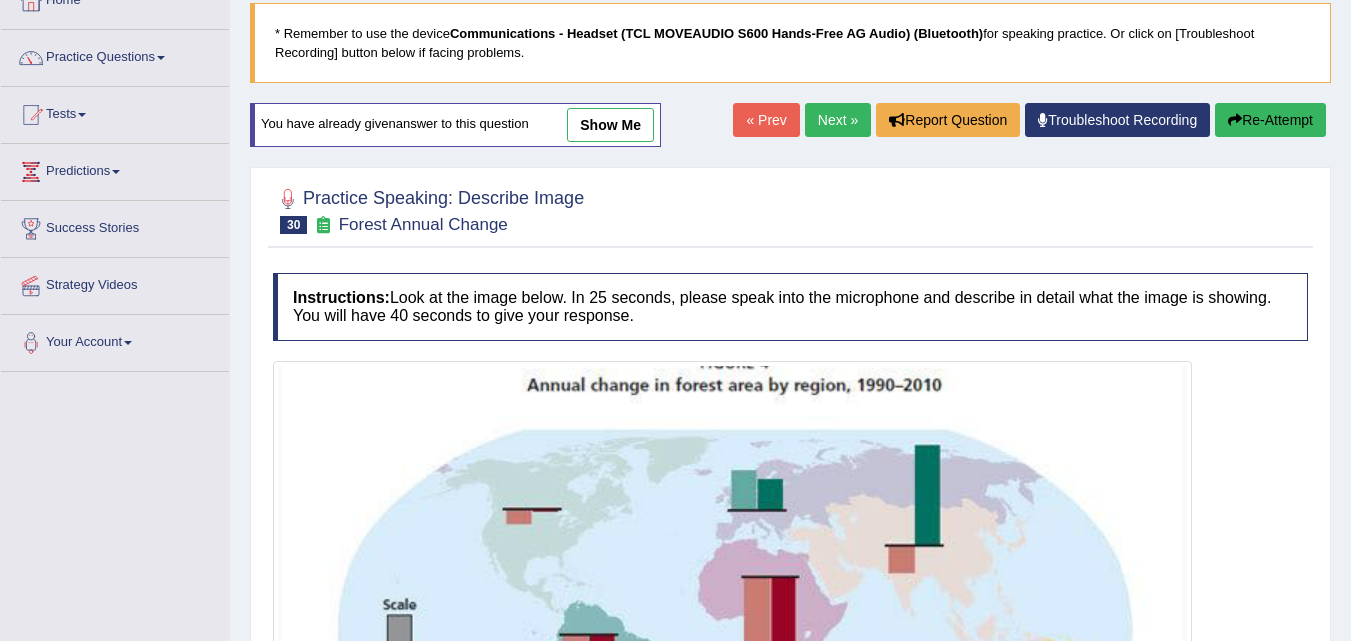 click on "show me" at bounding box center [610, 125] 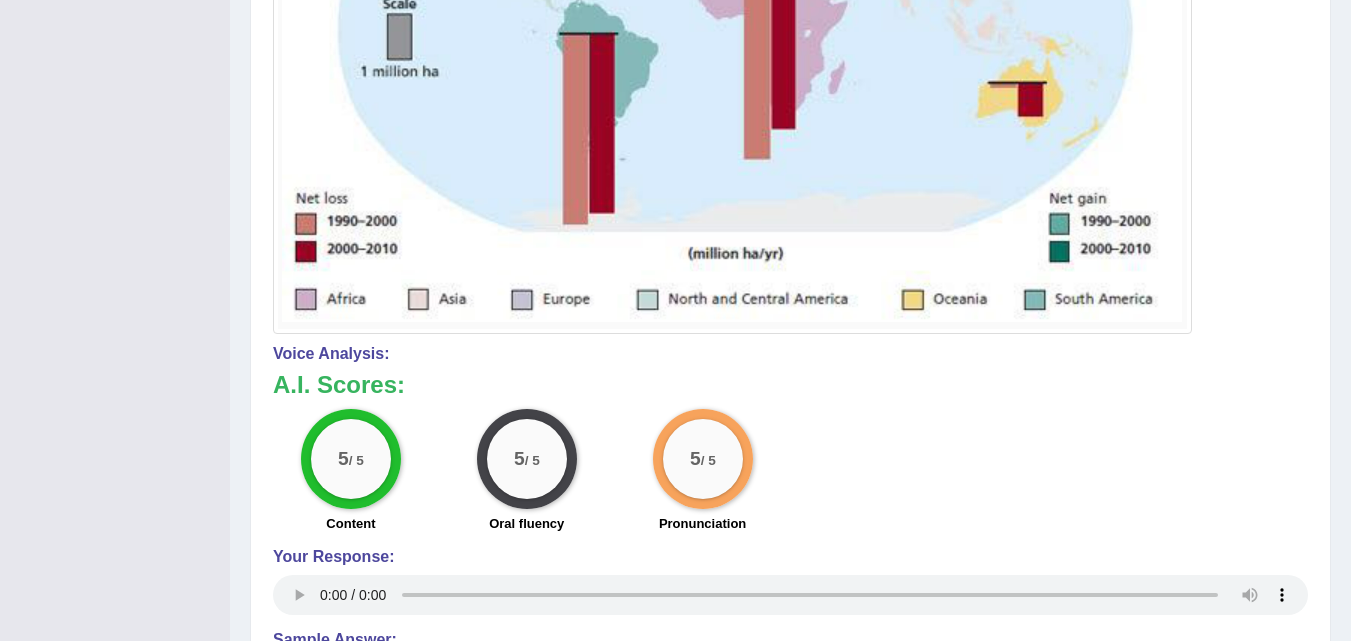 drag, startPoint x: 1365, startPoint y: 113, endPoint x: 1365, endPoint y: 416, distance: 303 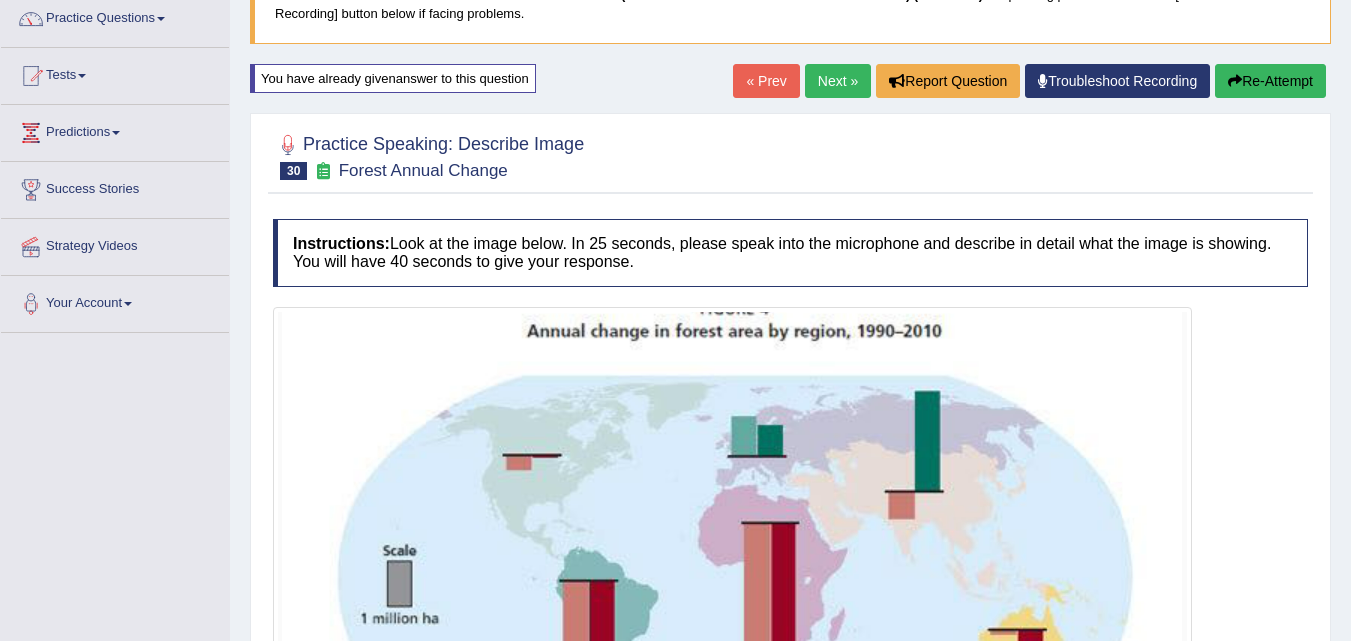scroll, scrollTop: 149, scrollLeft: 0, axis: vertical 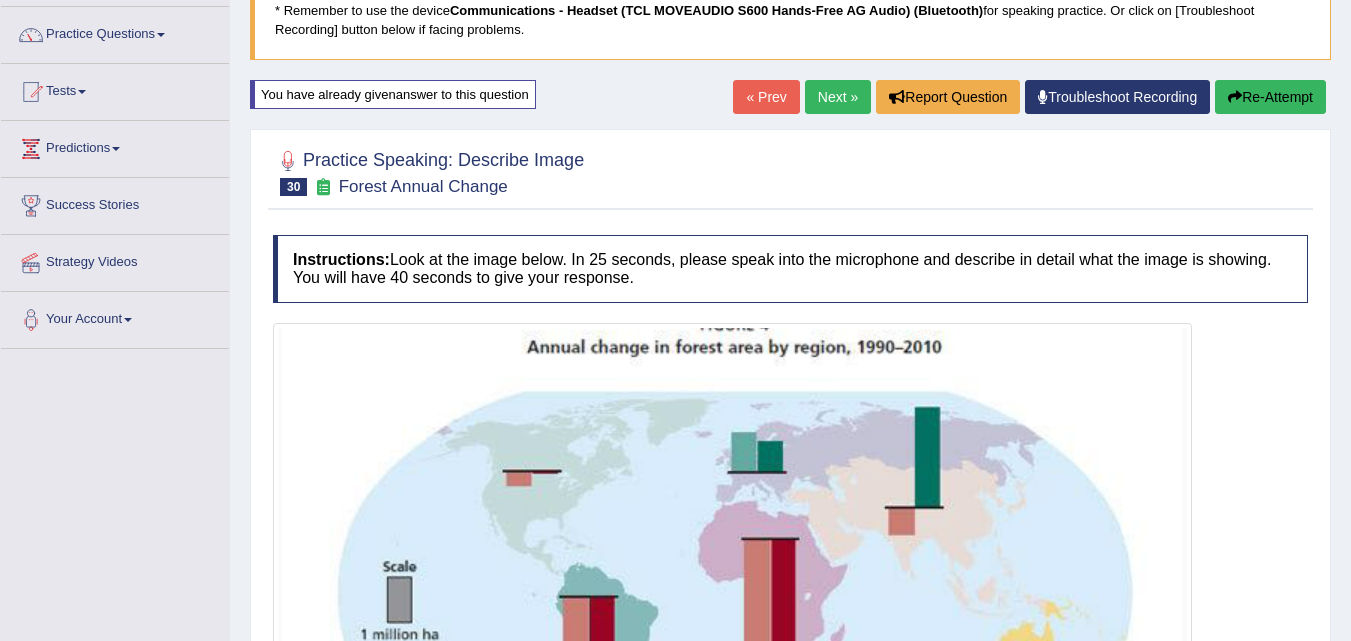 click on "Next »" at bounding box center (838, 97) 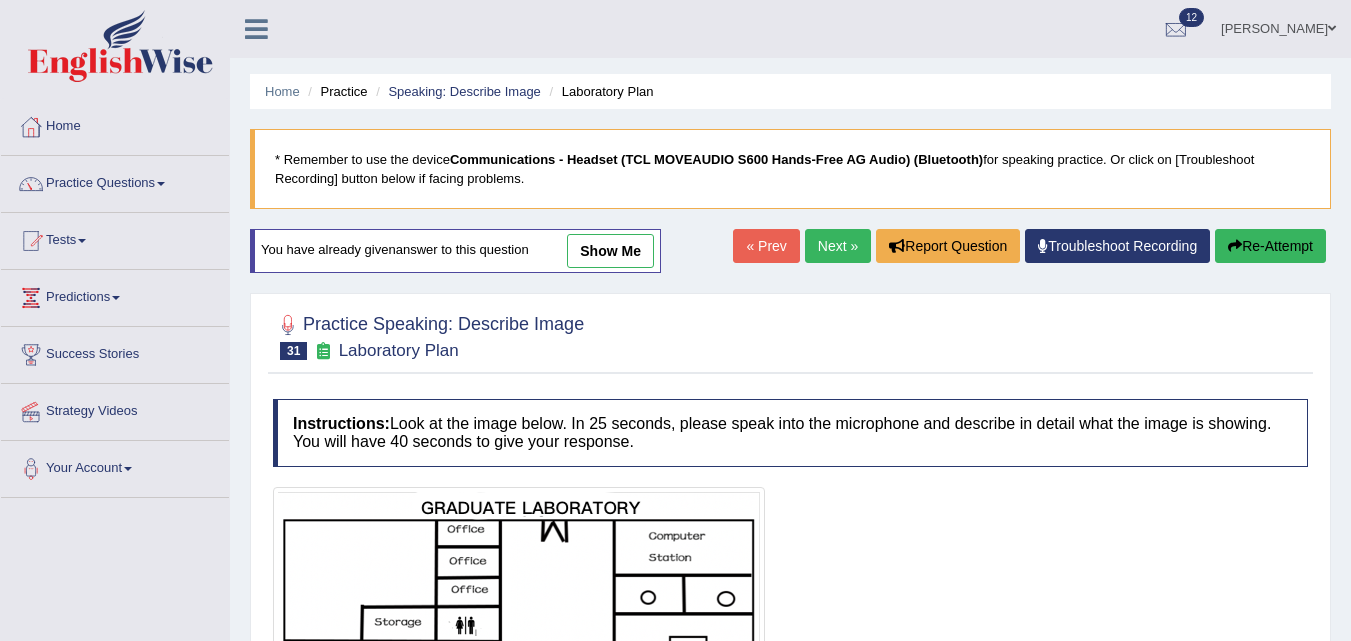 scroll, scrollTop: 0, scrollLeft: 0, axis: both 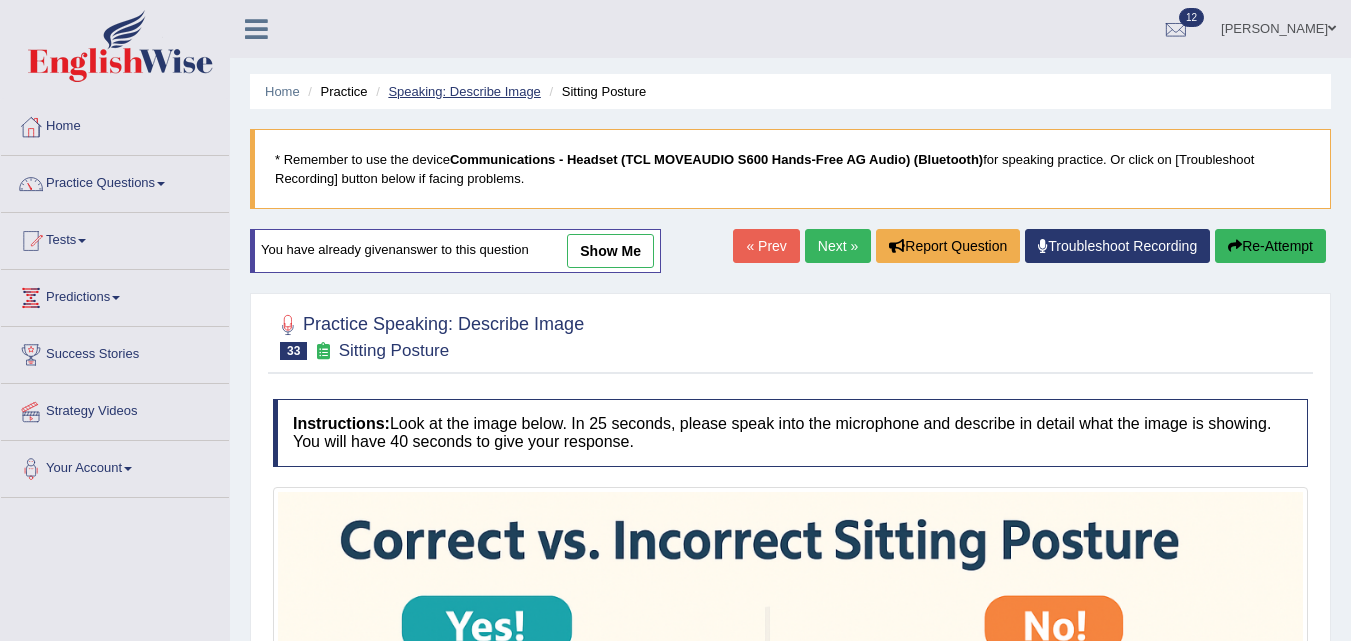 click on "Speaking: Describe Image" at bounding box center [464, 91] 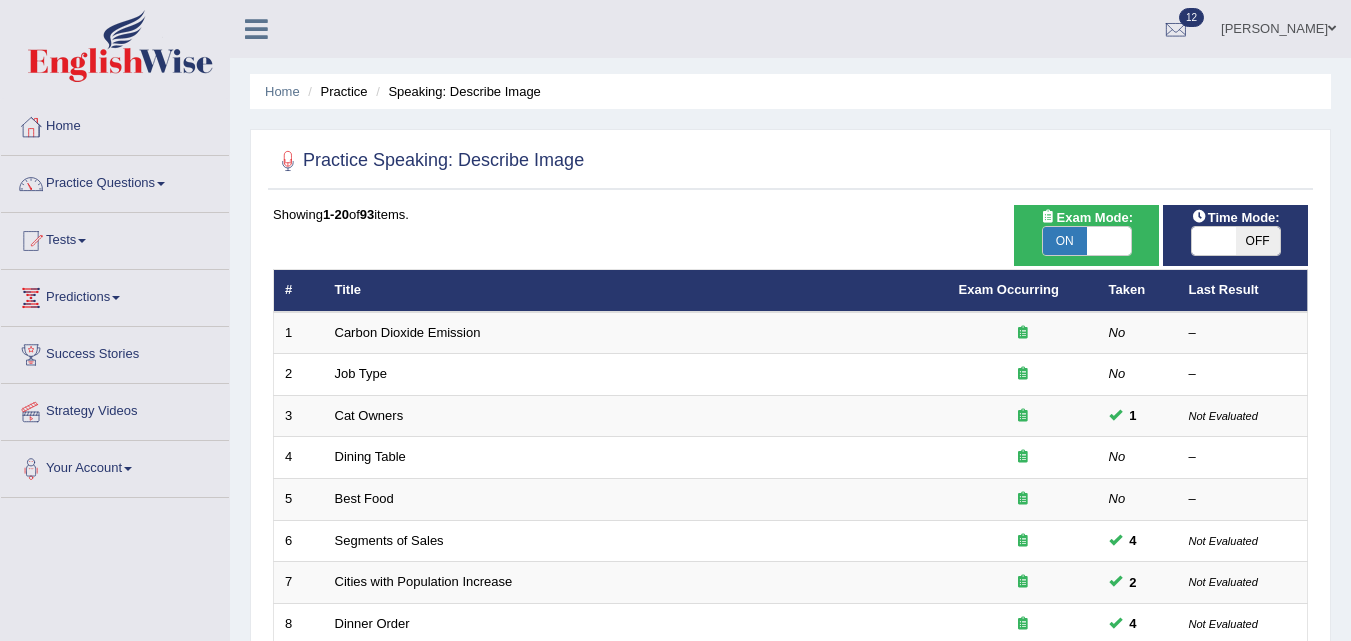 scroll, scrollTop: 431, scrollLeft: 0, axis: vertical 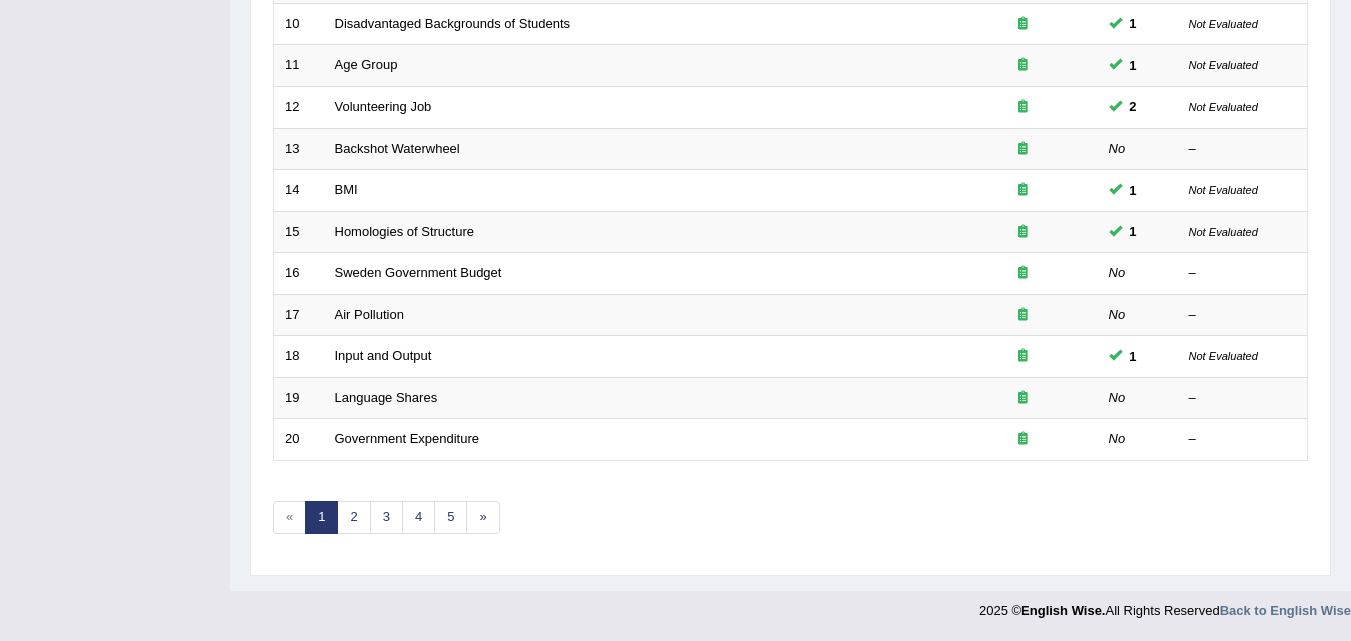 click on "Toggle navigation
Home
Practice Questions   Speaking Practice Read Aloud
Repeat Sentence
Describe Image
Re-tell Lecture
Answer Short Question
Writing Practice  Summarize Written Text
Write Essay
Reading Practice  Reading & Writing: Fill In The Blanks
Choose Multiple Answers
Re-order Paragraphs
Fill In The Blanks
Choose Single Answer
Listening Practice  Summarize Spoken Text
Highlight Incorrect Words
Highlight Correct Summary
Select Missing Word
Choose Single Answer
Choose Multiple Answers
Fill In The Blanks
Write From Dictation
Pronunciation
Tests  Take Practice Sectional Test
Take Mock Test
History
Predictions" at bounding box center [675, -363] 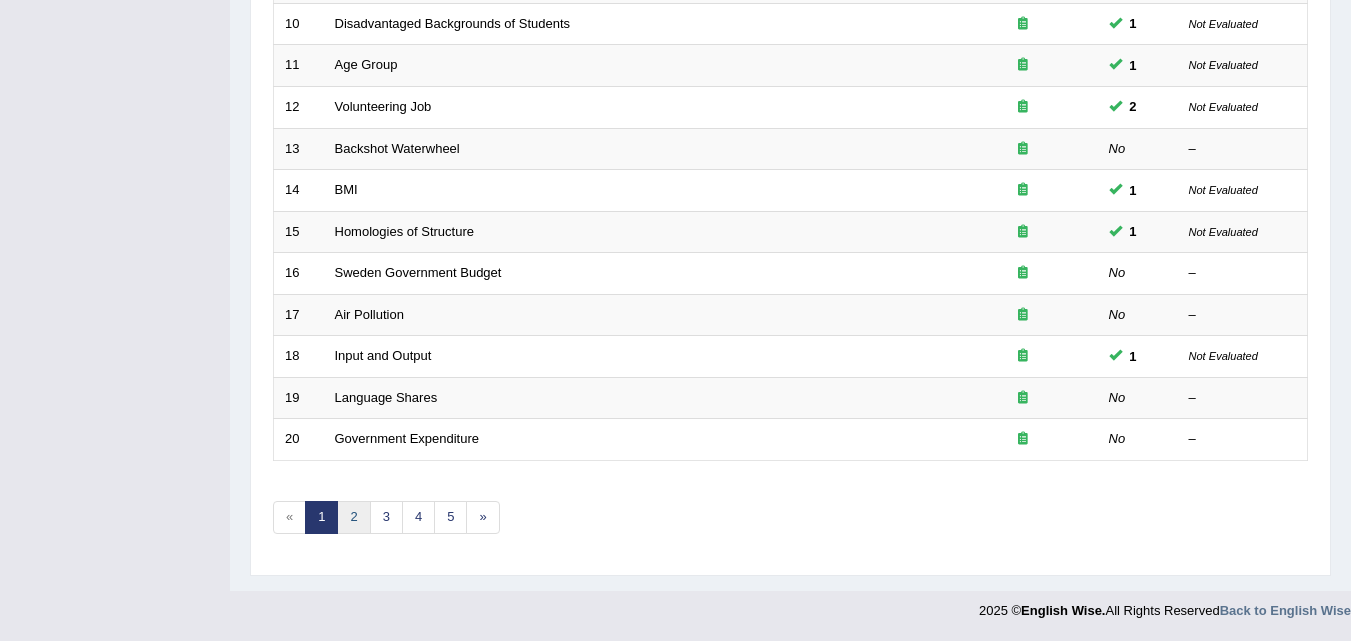 click on "2" at bounding box center (353, 517) 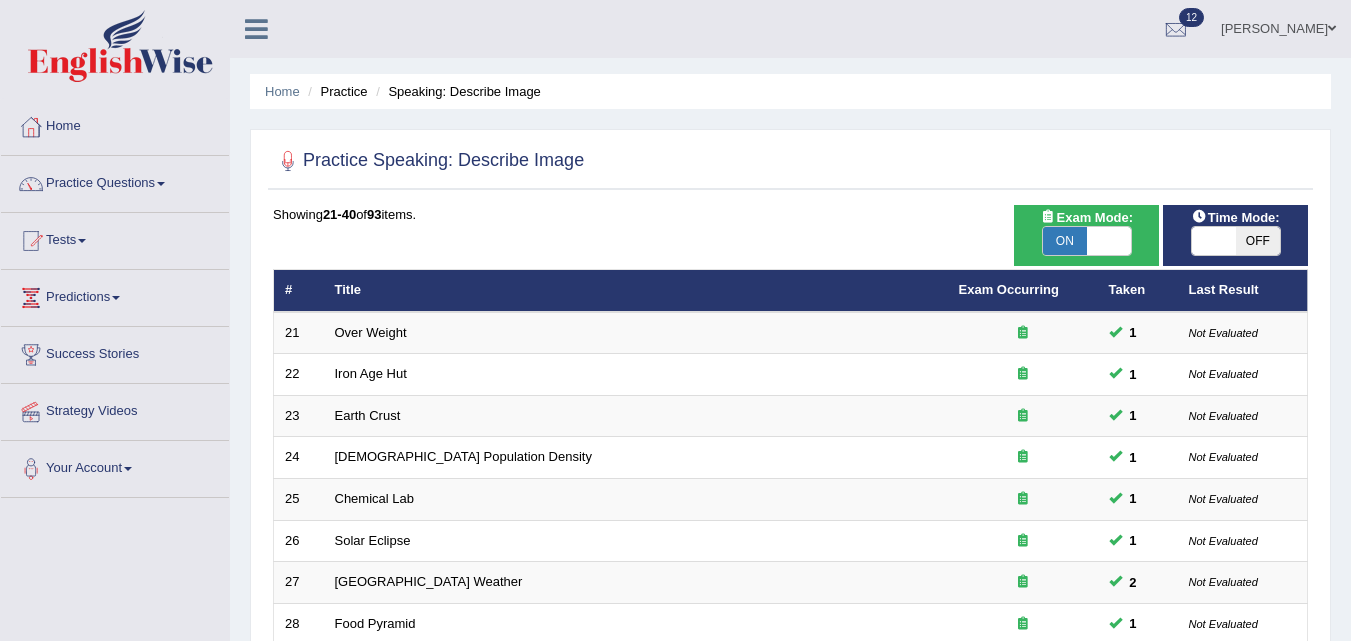 scroll, scrollTop: 0, scrollLeft: 0, axis: both 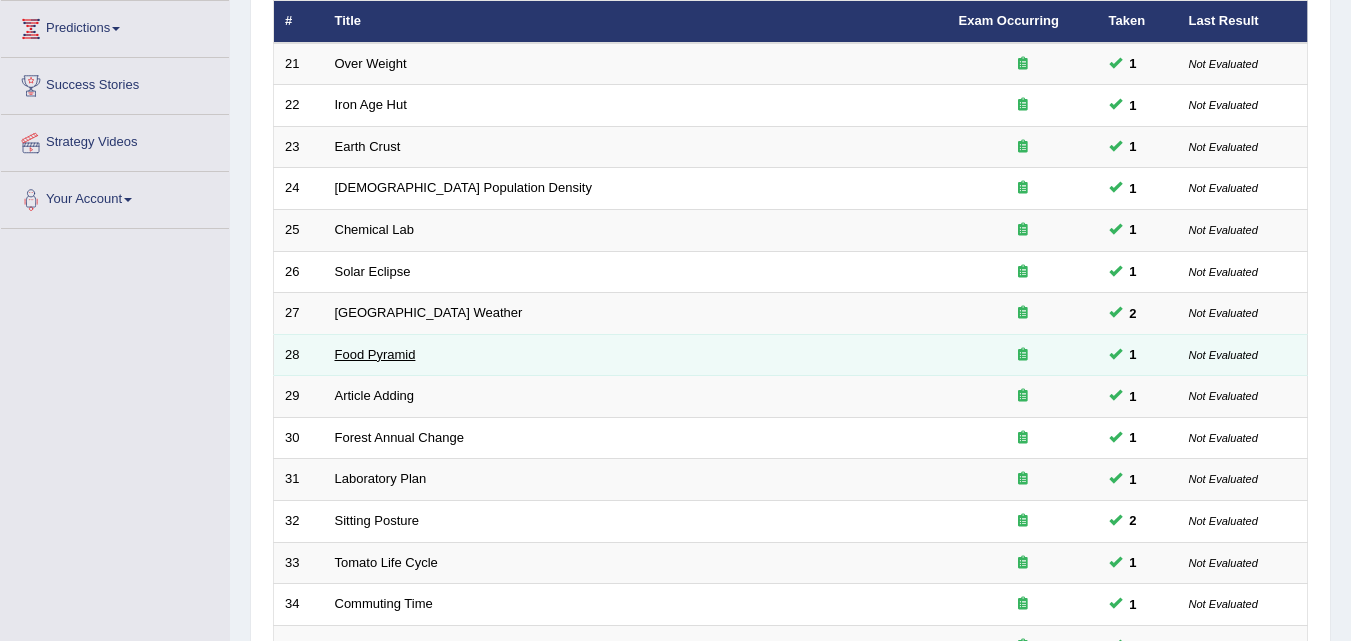 click on "Food Pyramid" at bounding box center [375, 354] 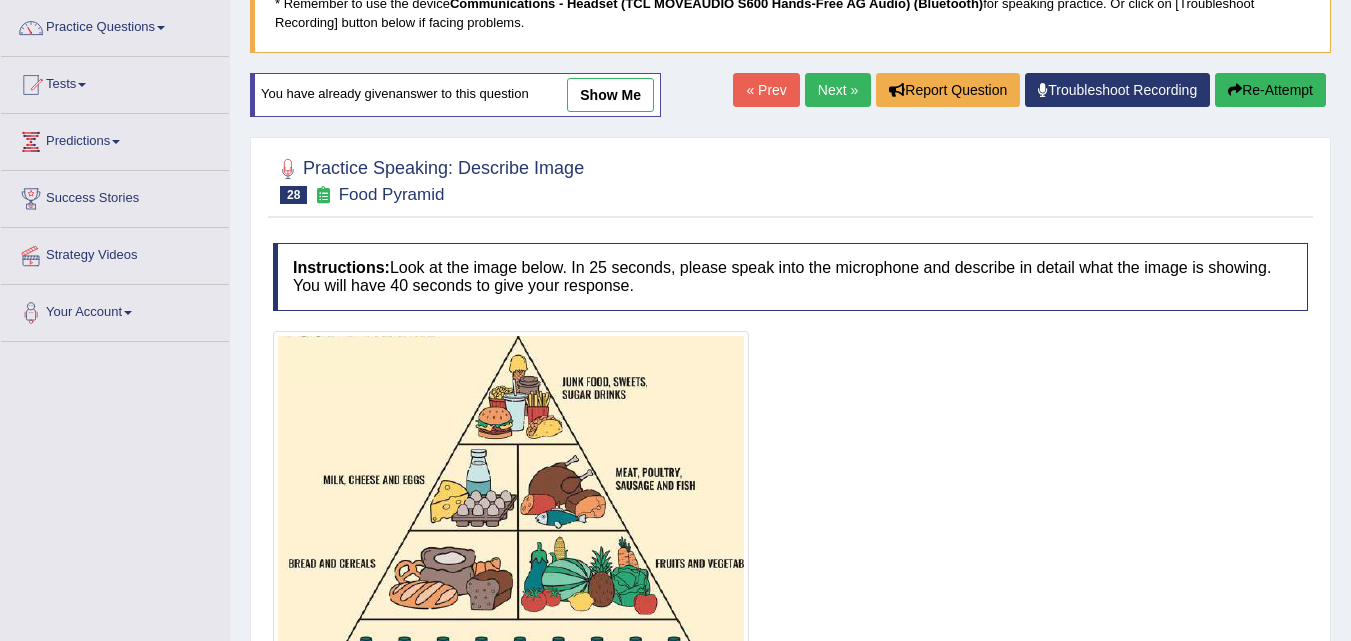 scroll, scrollTop: 230, scrollLeft: 0, axis: vertical 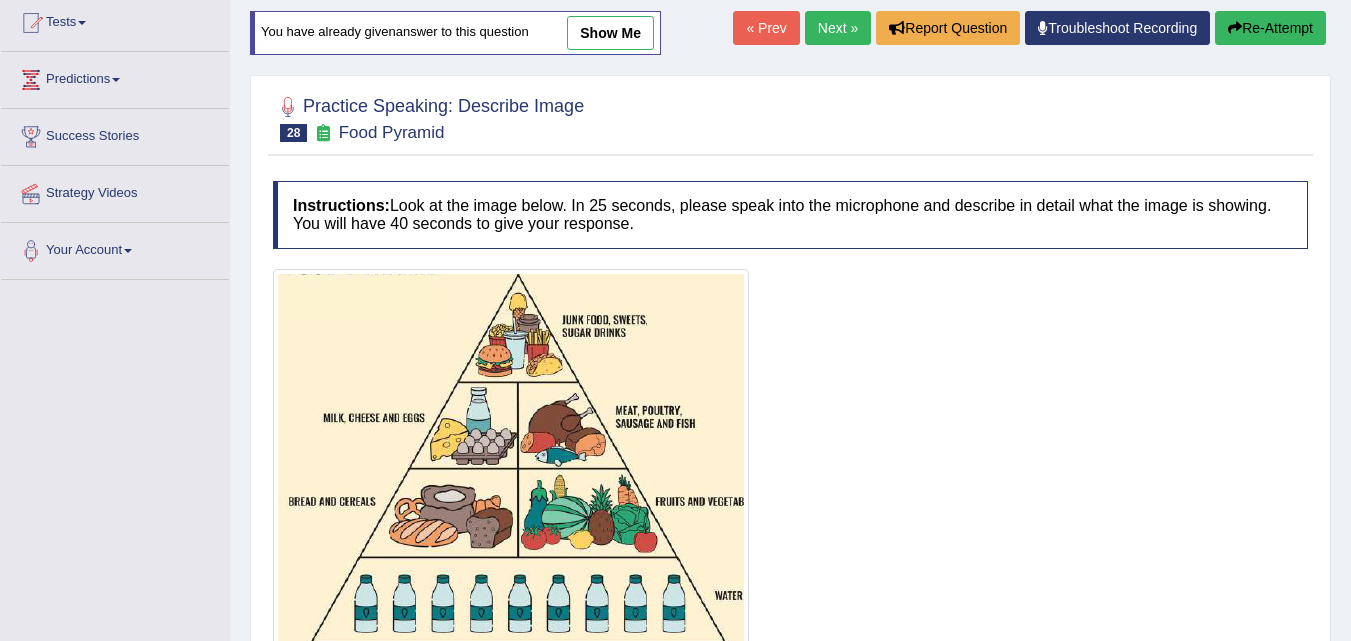 click on "Toggle navigation
Home
Practice Questions   Speaking Practice Read Aloud
Repeat Sentence
Describe Image
Re-tell Lecture
Answer Short Question
Writing Practice  Summarize Written Text
Write Essay
Reading Practice  Reading & Writing: Fill In The Blanks
Choose Multiple Answers
Re-order Paragraphs
Fill In The Blanks
Choose Single Answer
Listening Practice  Summarize Spoken Text
Highlight Incorrect Words
Highlight Correct Summary
Select Missing Word
Choose Single Answer
Choose Multiple Answers
Fill In The Blanks
Write From Dictation
Pronunciation
Tests  Take Practice Sectional Test
Take Mock Test
History
Predictions" at bounding box center [675, 102] 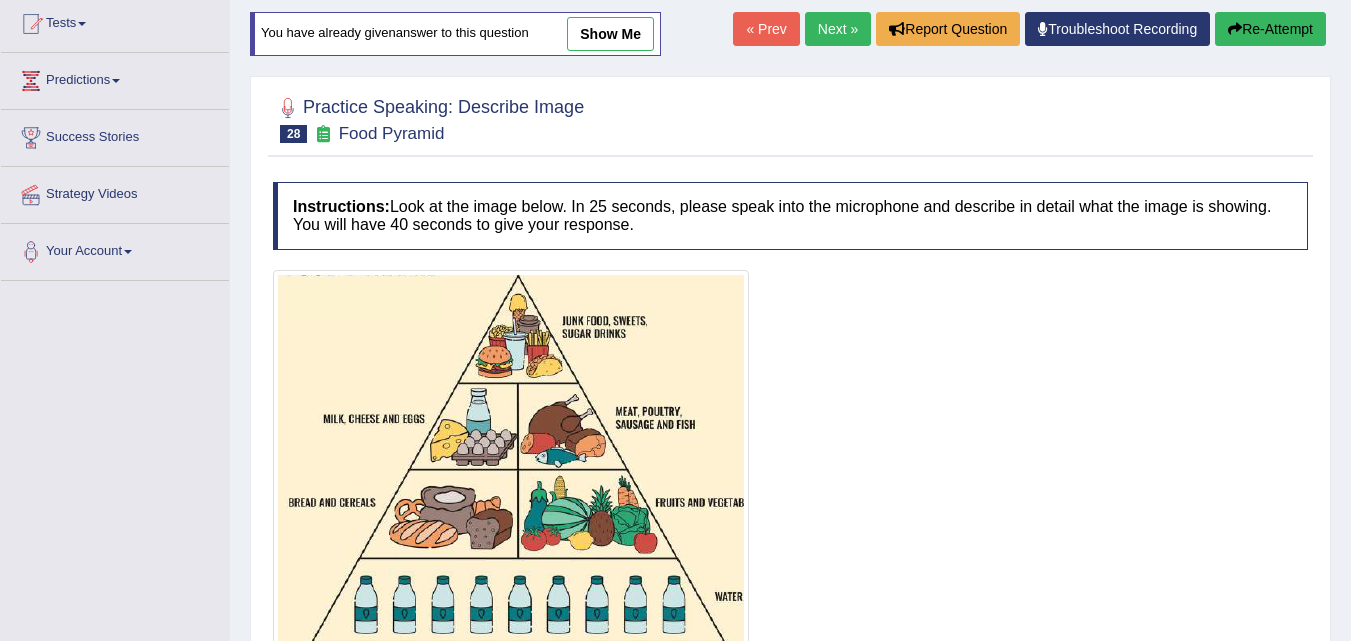click on "show me" at bounding box center (610, 34) 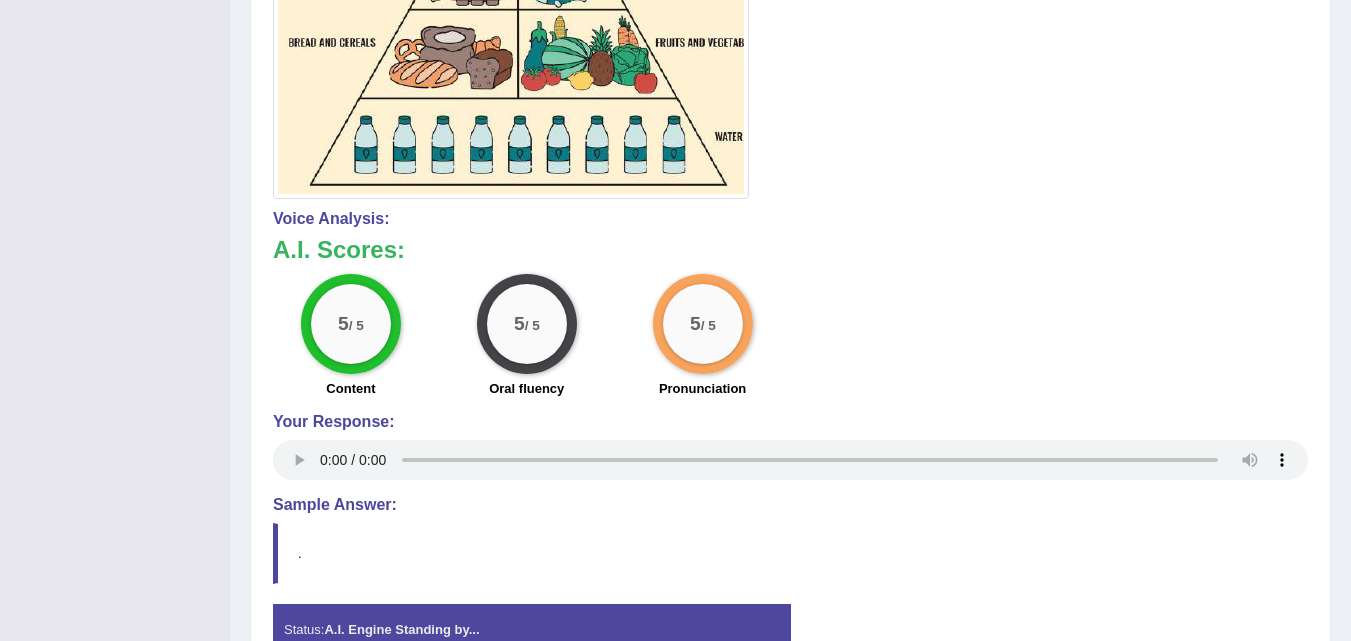 scroll, scrollTop: 671, scrollLeft: 0, axis: vertical 